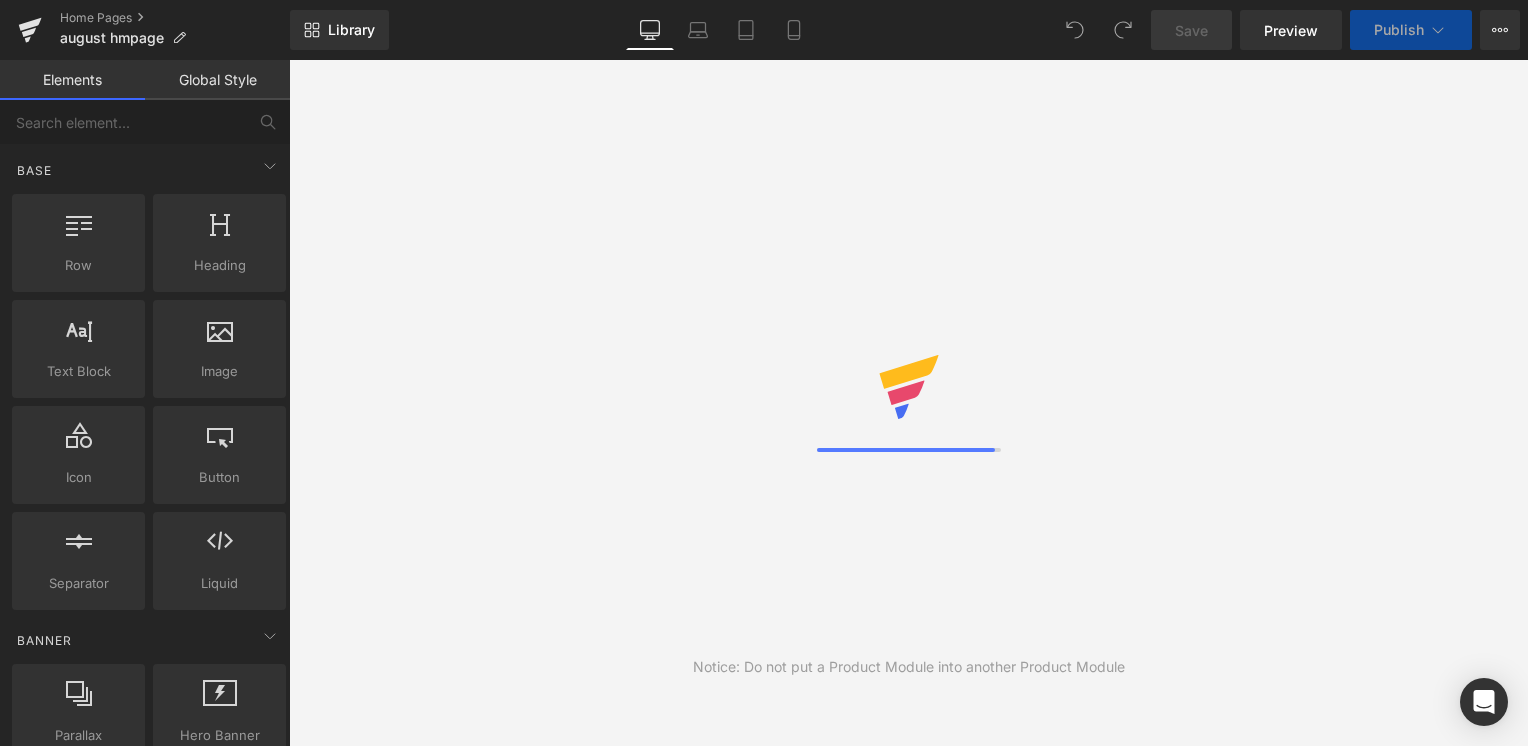 scroll, scrollTop: 0, scrollLeft: 0, axis: both 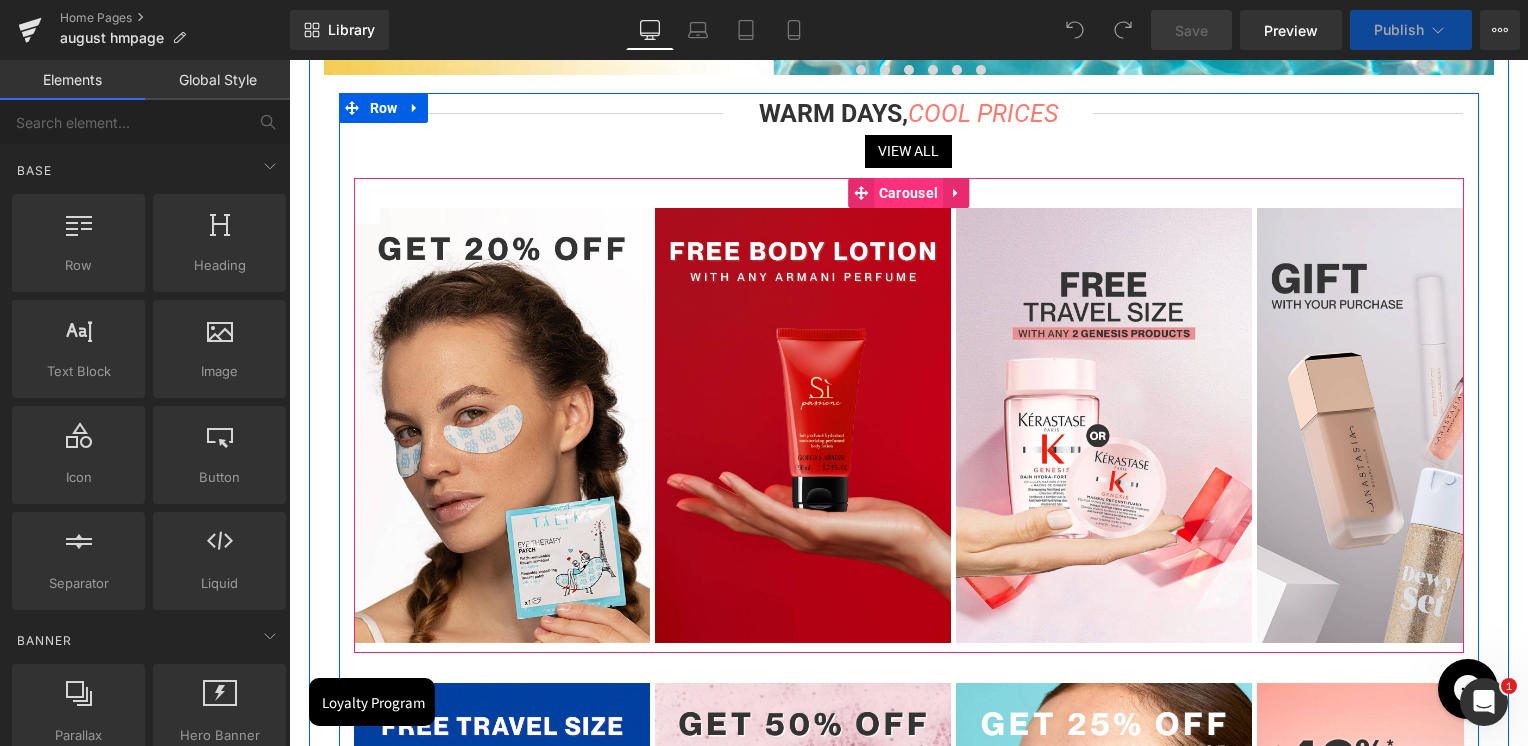 click on "Carousel" at bounding box center (908, 193) 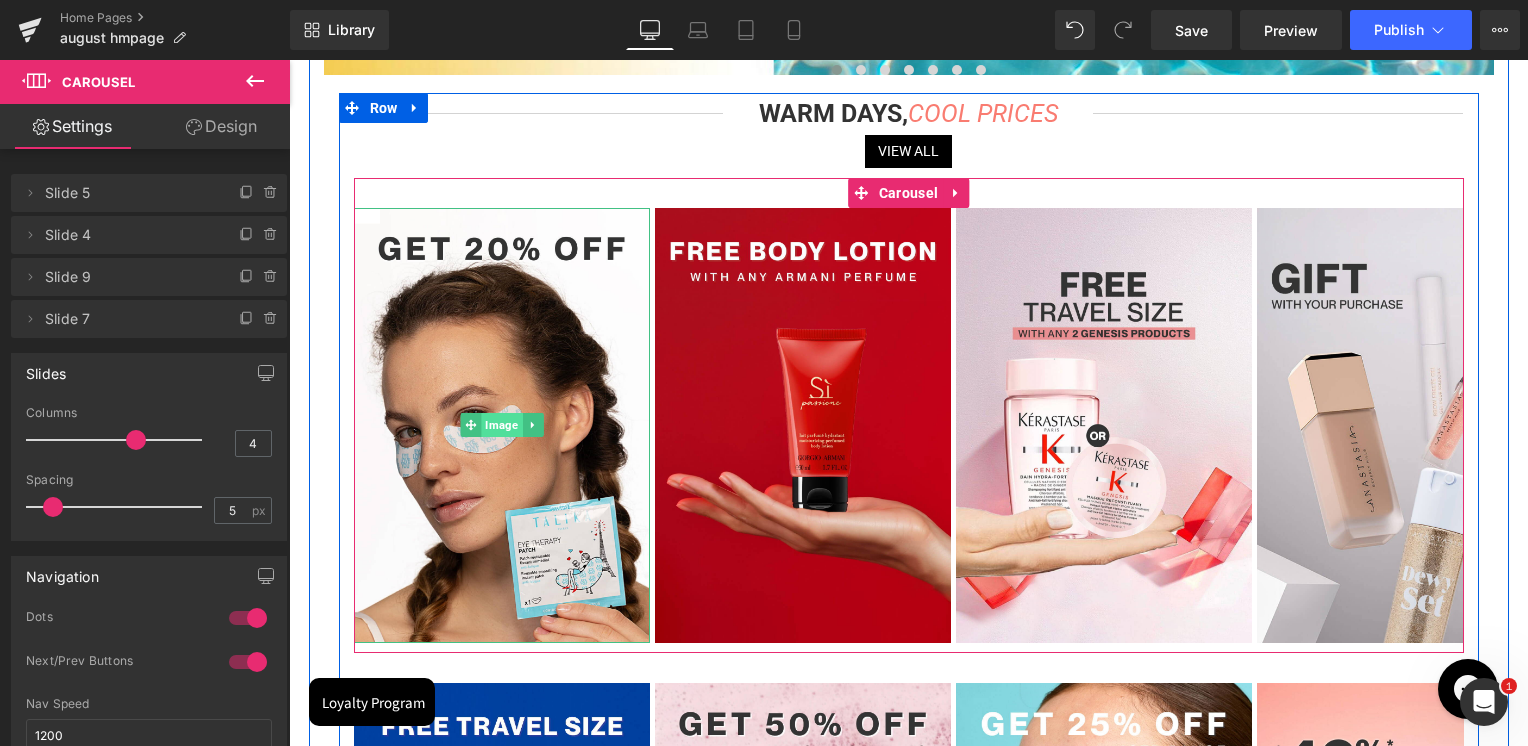 click on "Image" at bounding box center [501, 425] 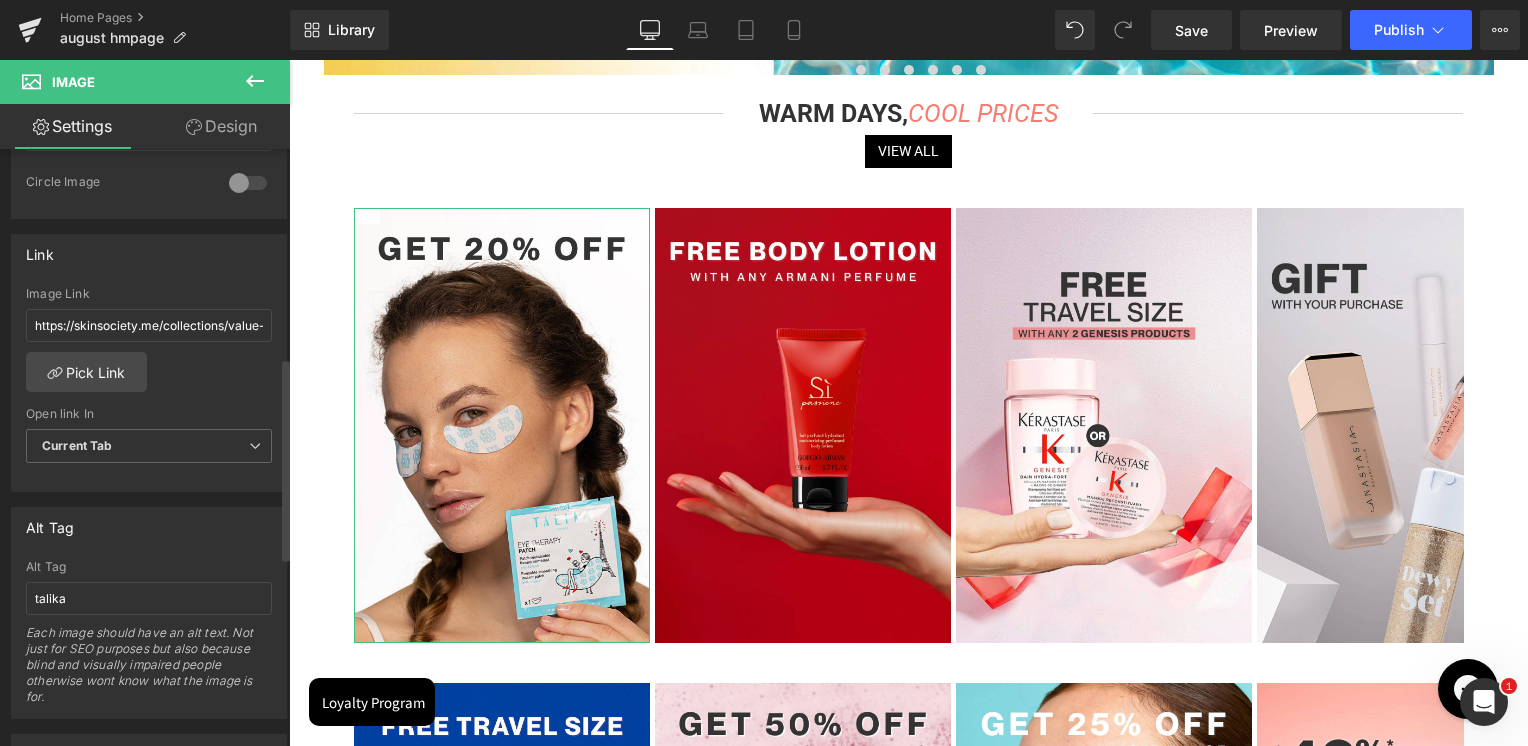 scroll, scrollTop: 800, scrollLeft: 0, axis: vertical 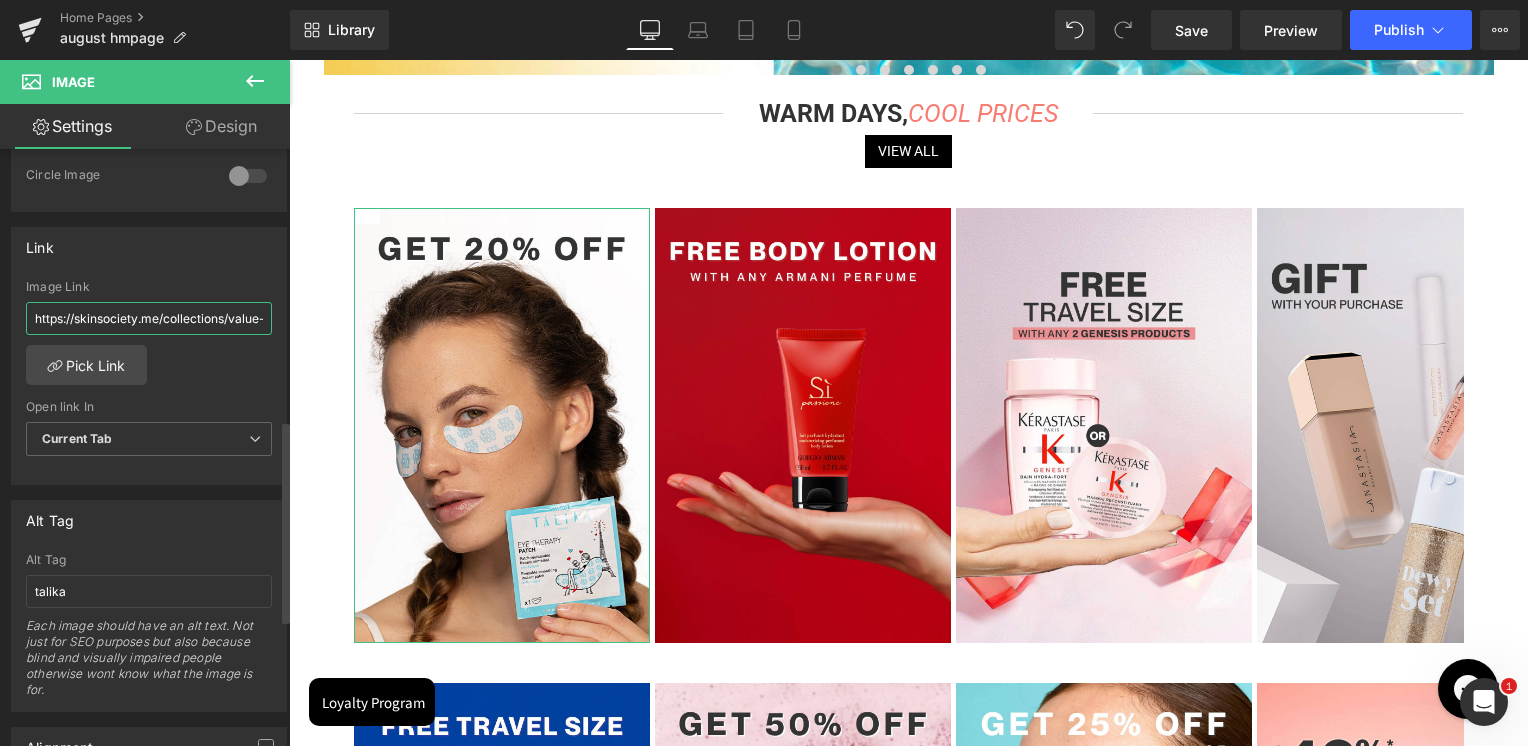 click on "https://skinsociety.me/collections/value-deals?page=1&rb_vendor=Talika&tab=products&sort_by=discount&sort_order=desc" at bounding box center (149, 318) 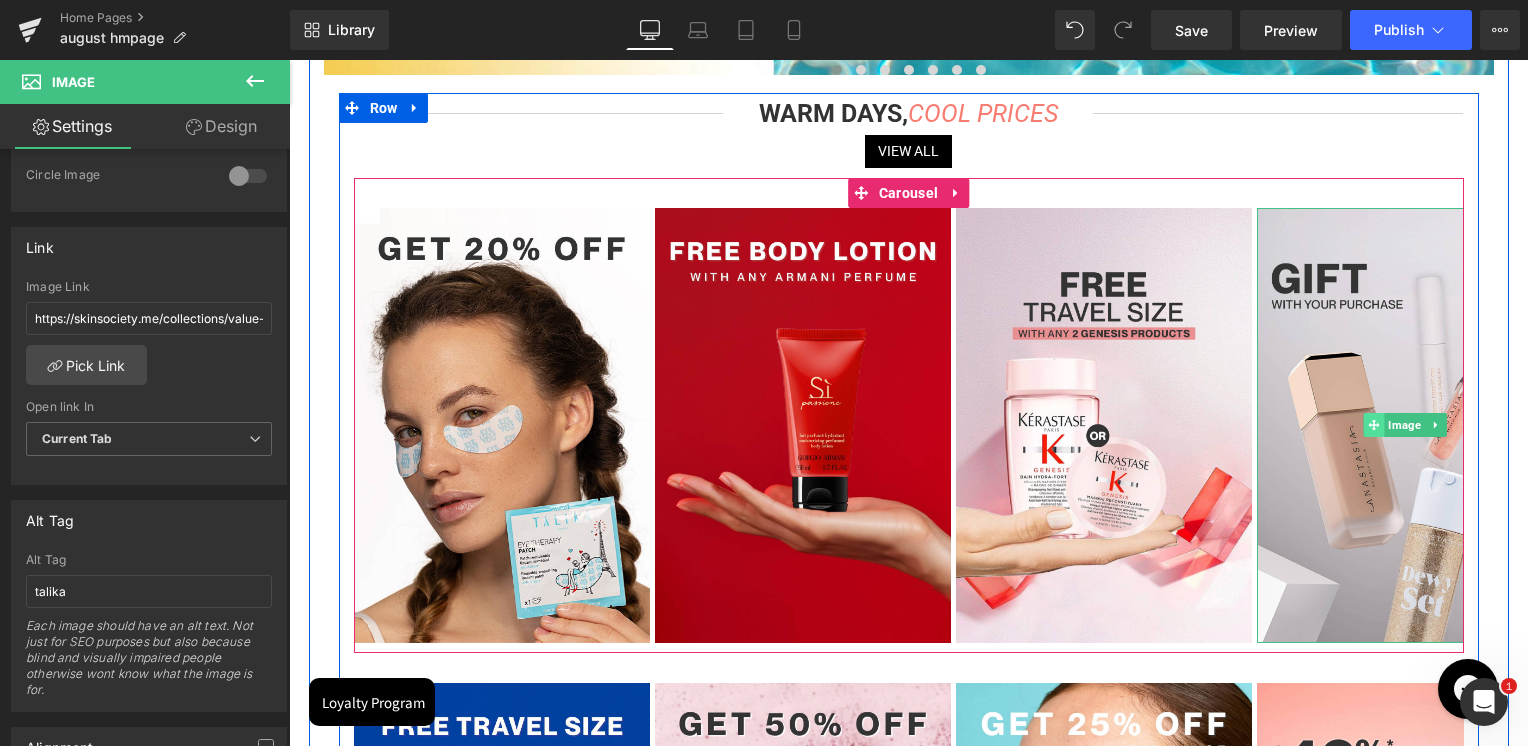 click at bounding box center [1374, 425] 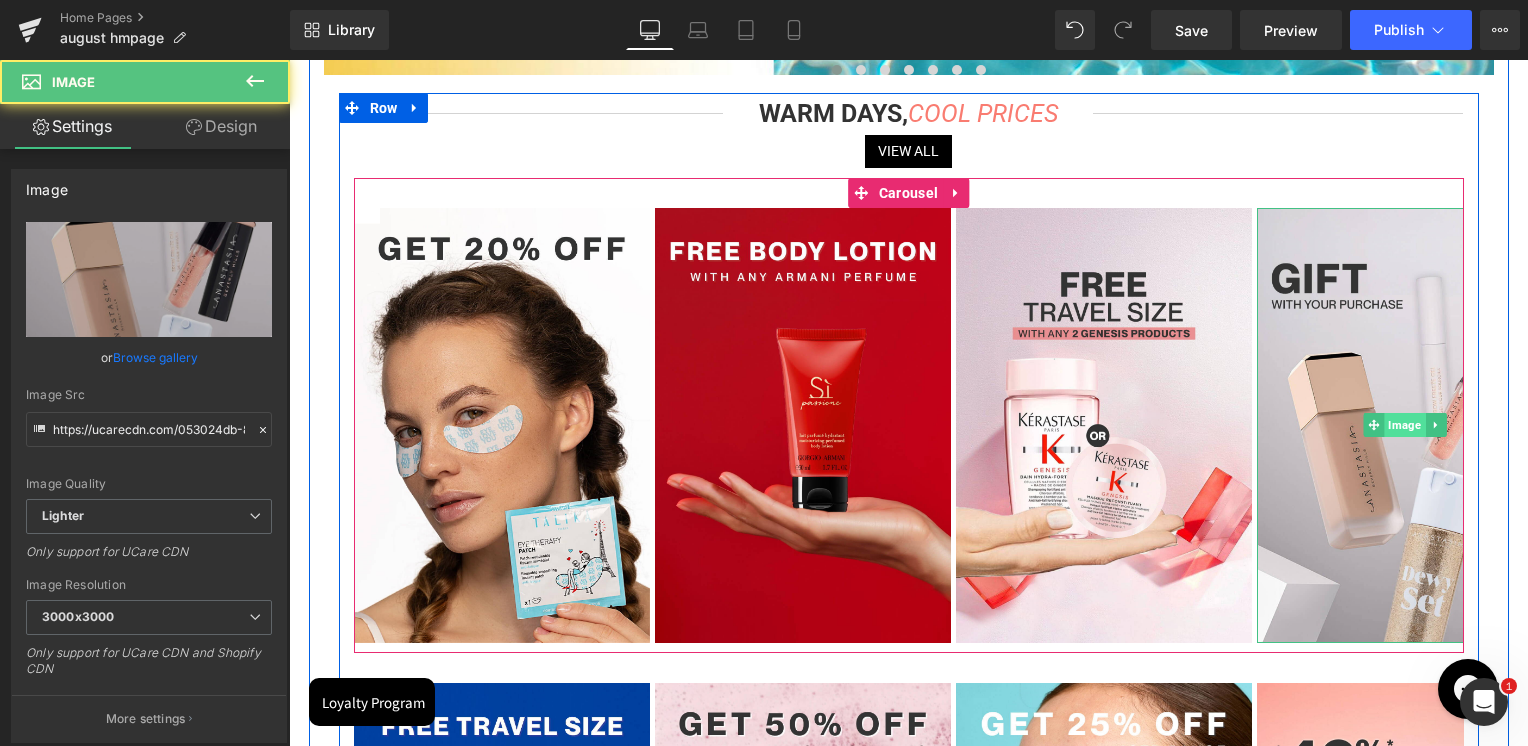 click on "Image" at bounding box center (1405, 425) 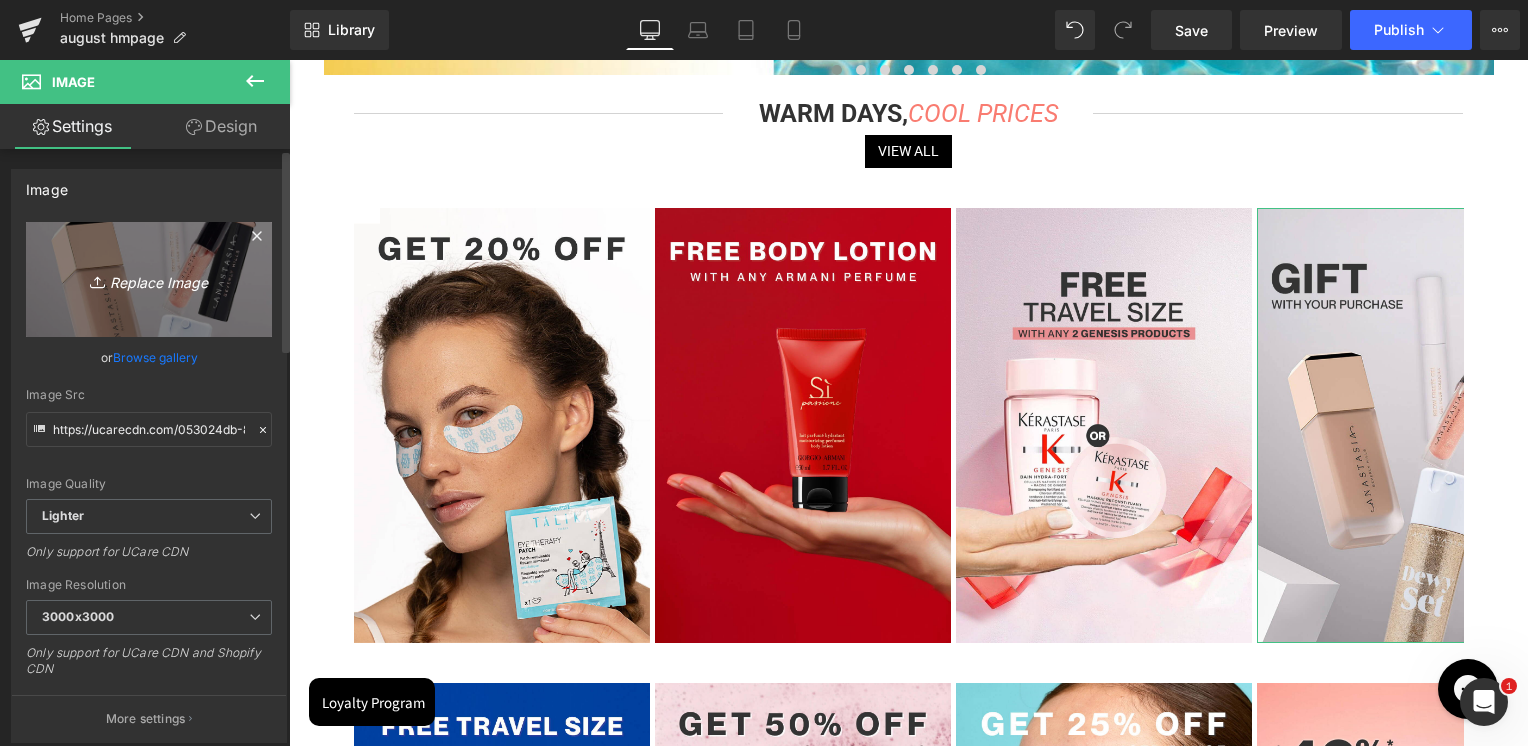 click on "Replace Image" at bounding box center (149, 279) 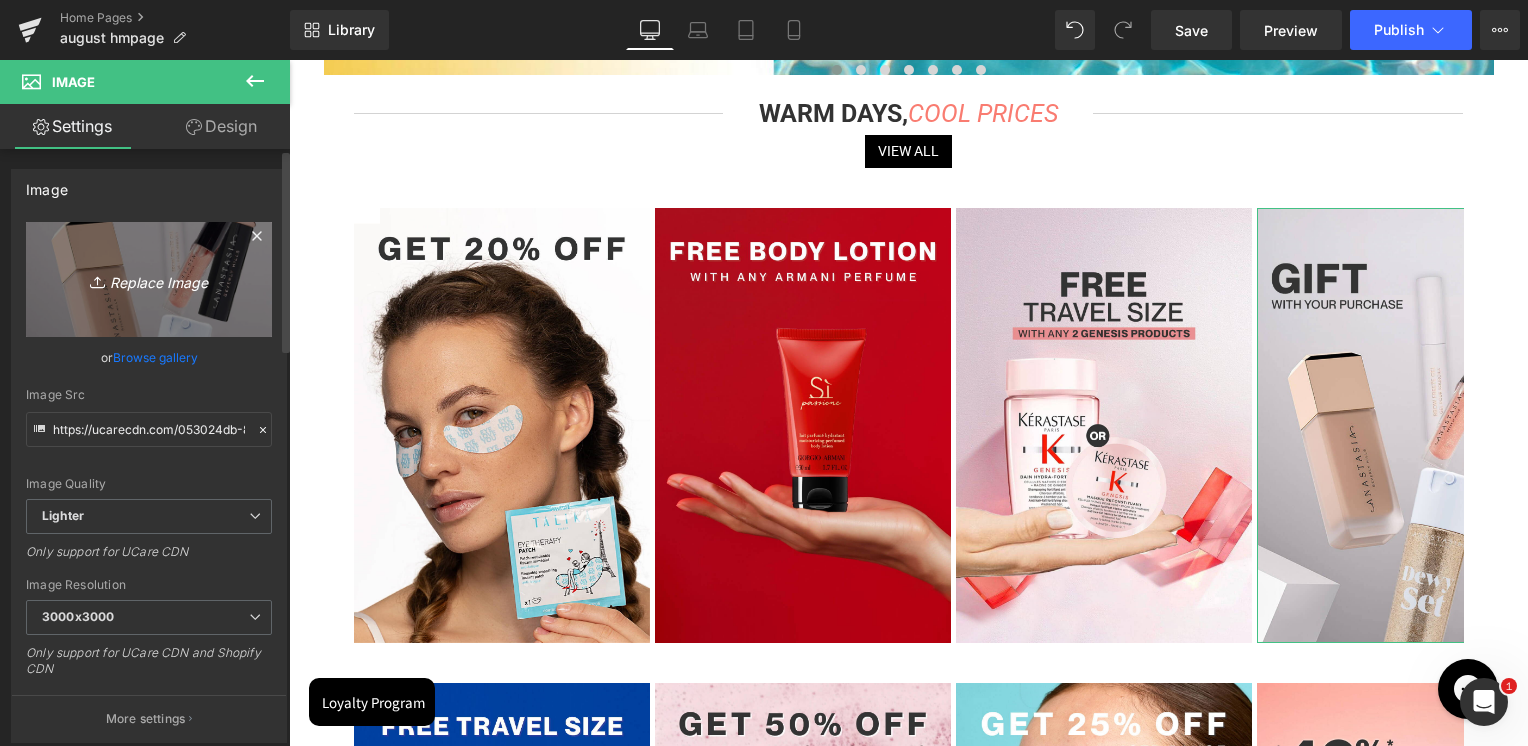 type on "C:\fakepath\abh all month.jpg" 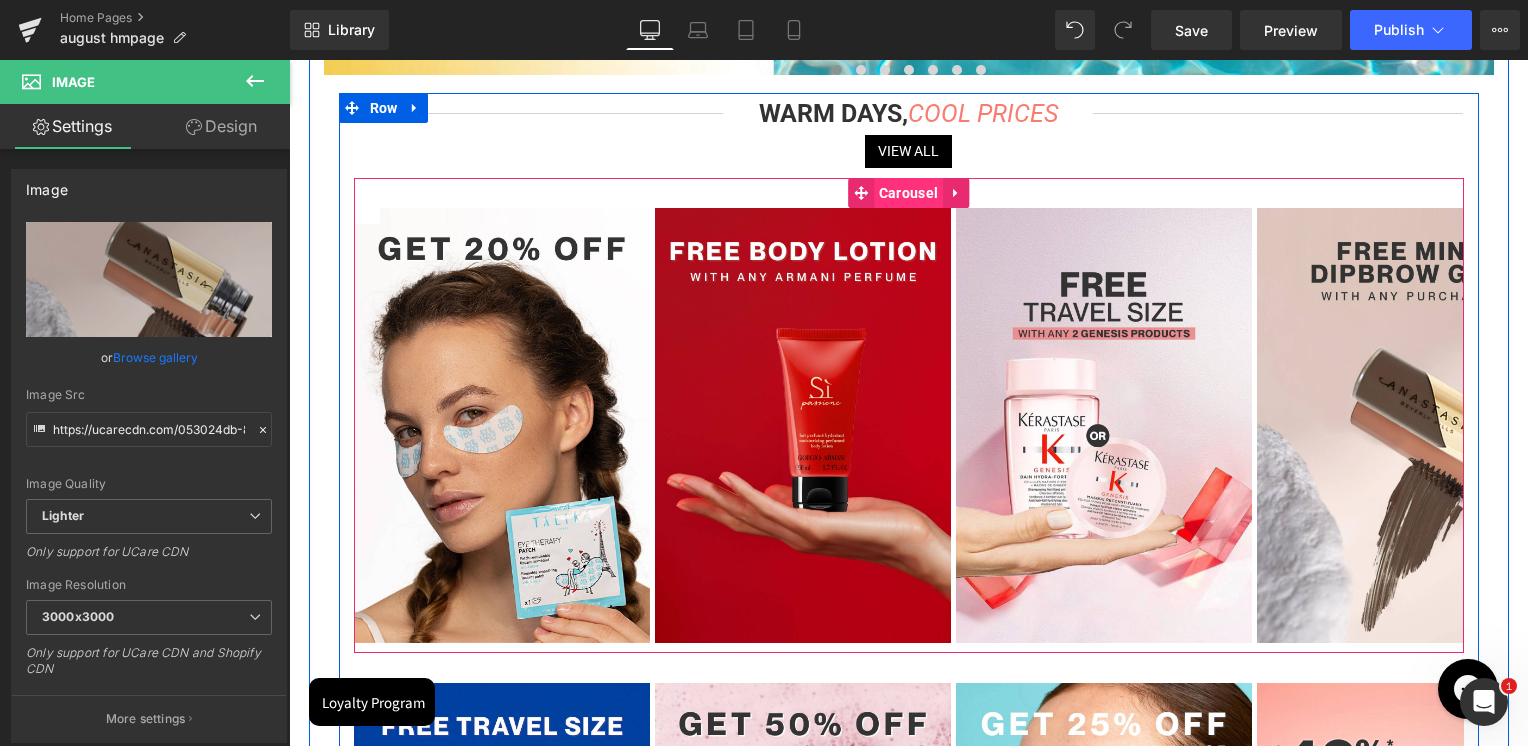 click on "Carousel" at bounding box center [908, 193] 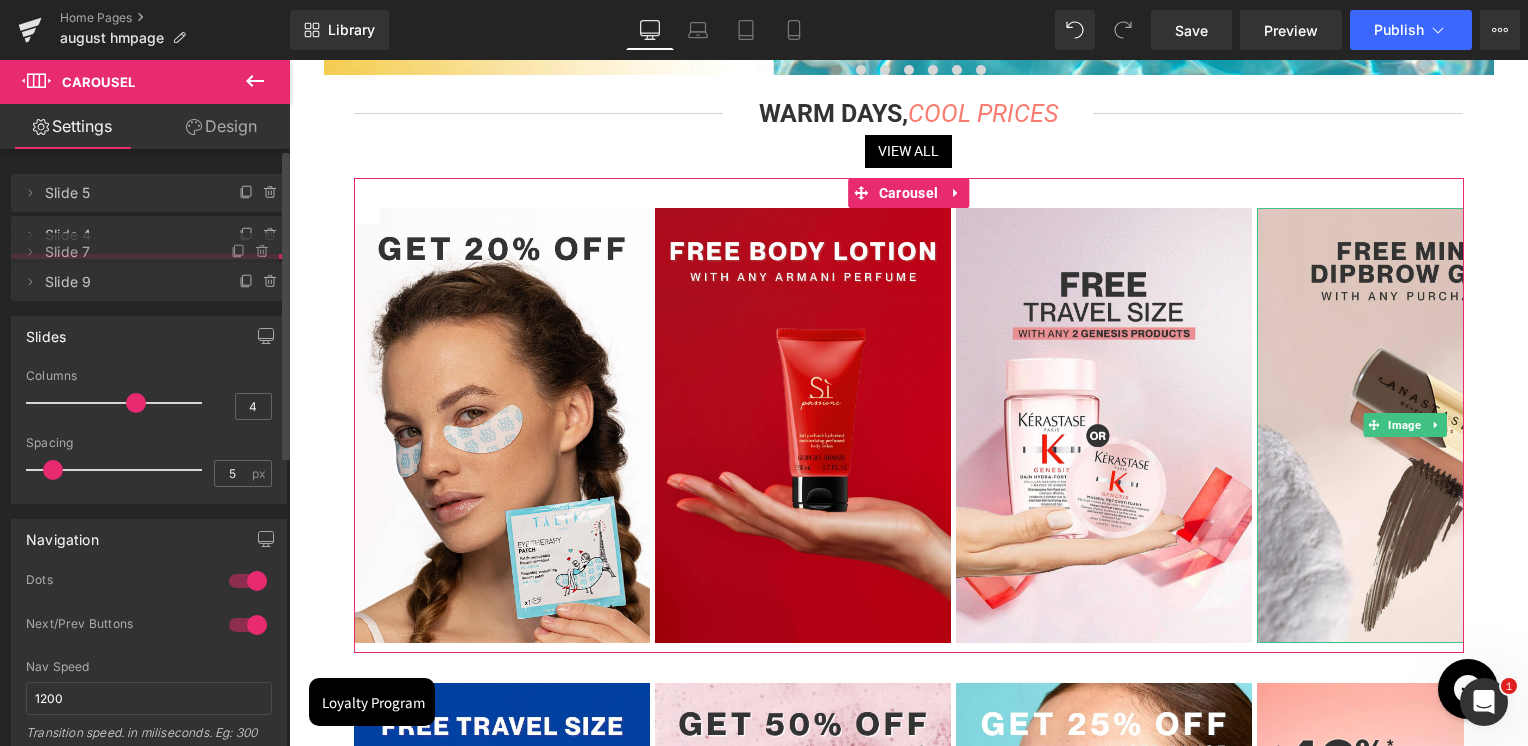 drag, startPoint x: 88, startPoint y: 319, endPoint x: 101, endPoint y: 252, distance: 68.24954 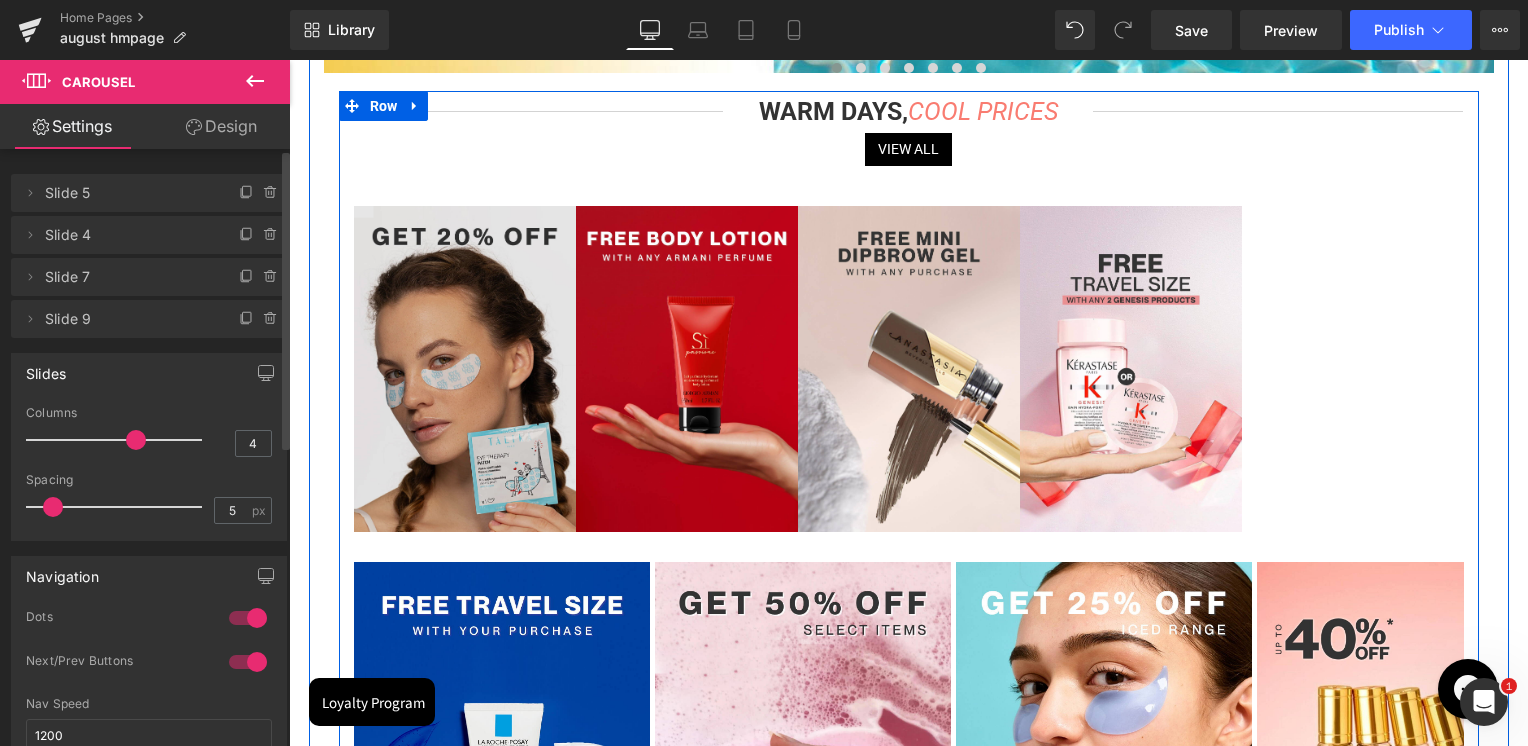 scroll, scrollTop: 700, scrollLeft: 0, axis: vertical 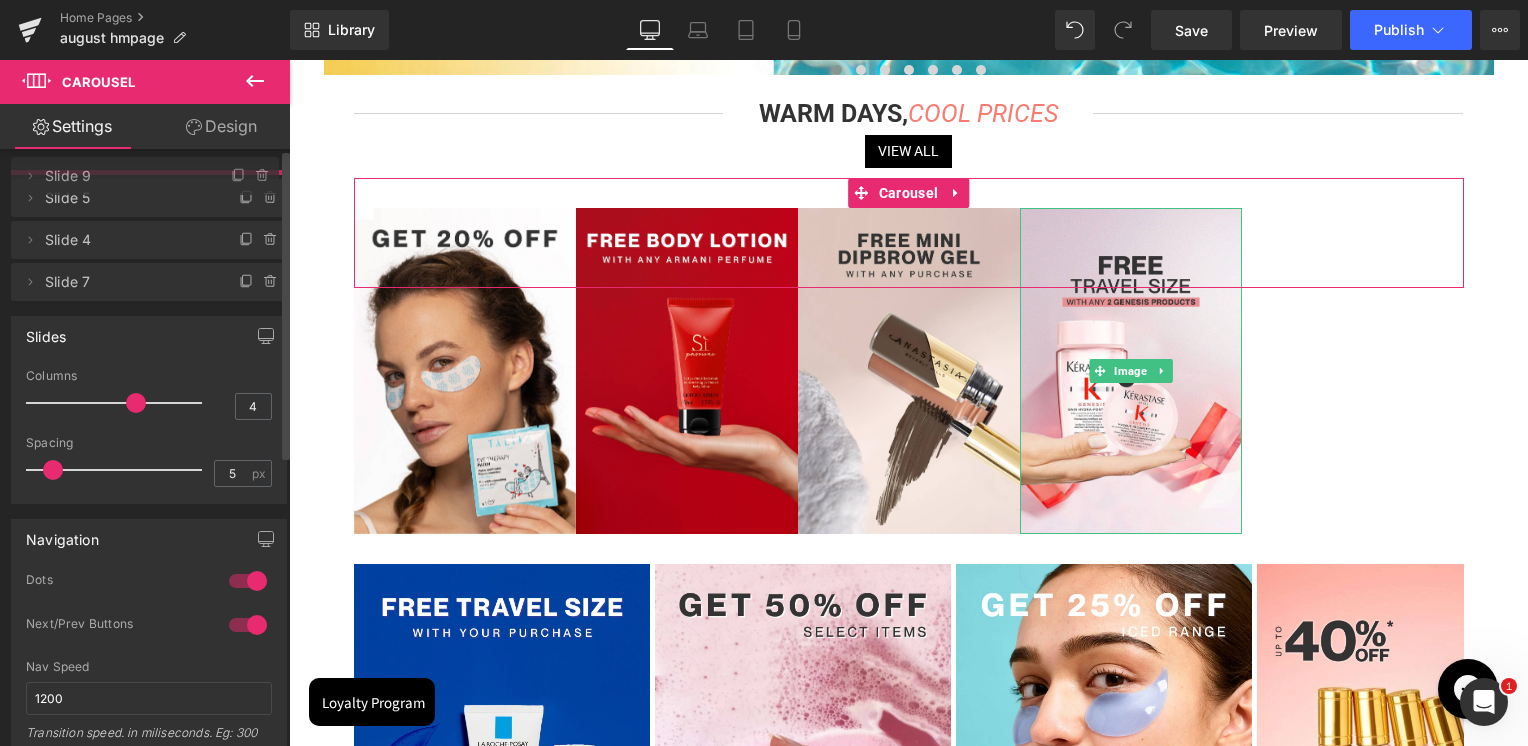 drag, startPoint x: 98, startPoint y: 326, endPoint x: 97, endPoint y: 183, distance: 143.0035 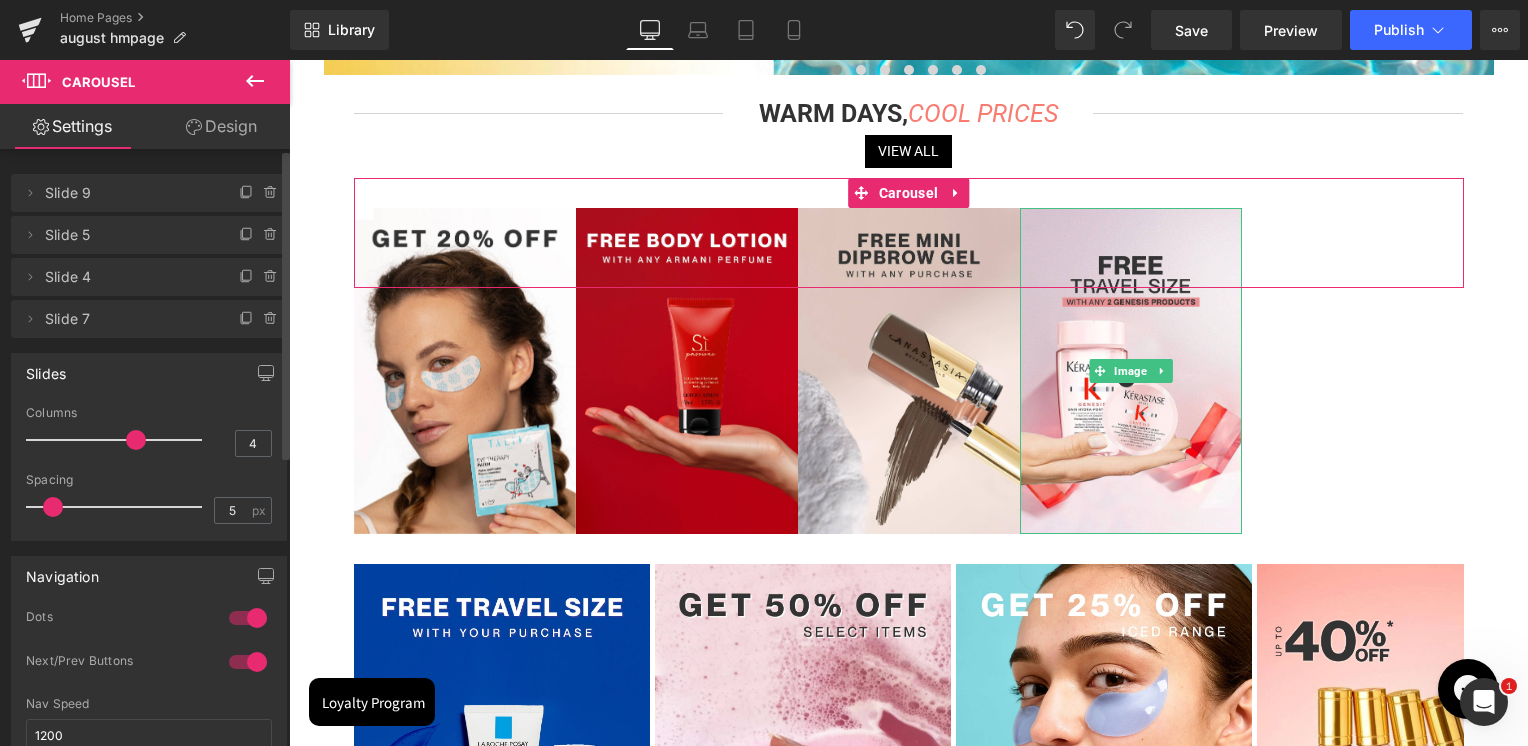 click on "Slide 9" at bounding box center [129, 193] 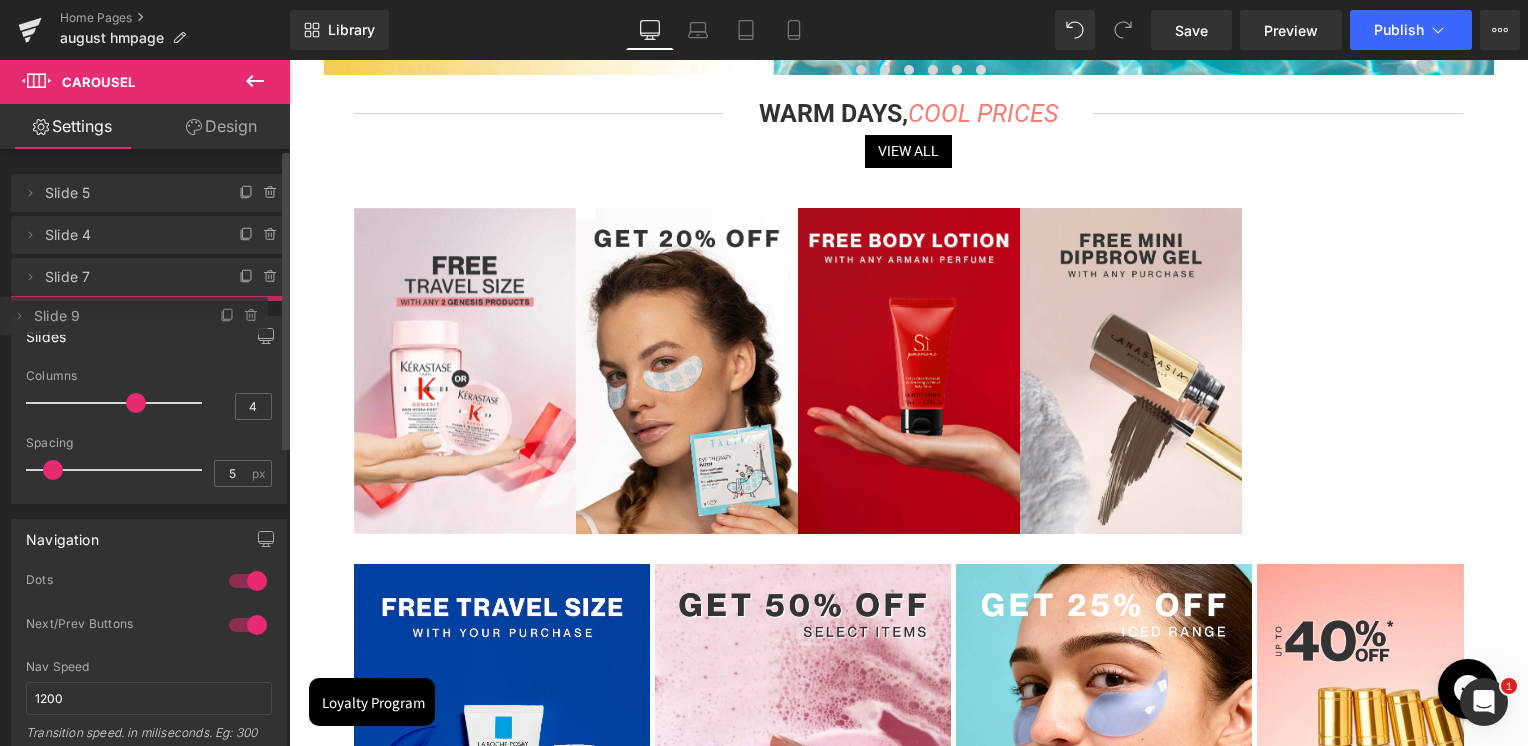 drag, startPoint x: 99, startPoint y: 183, endPoint x: 80, endPoint y: 306, distance: 124.45883 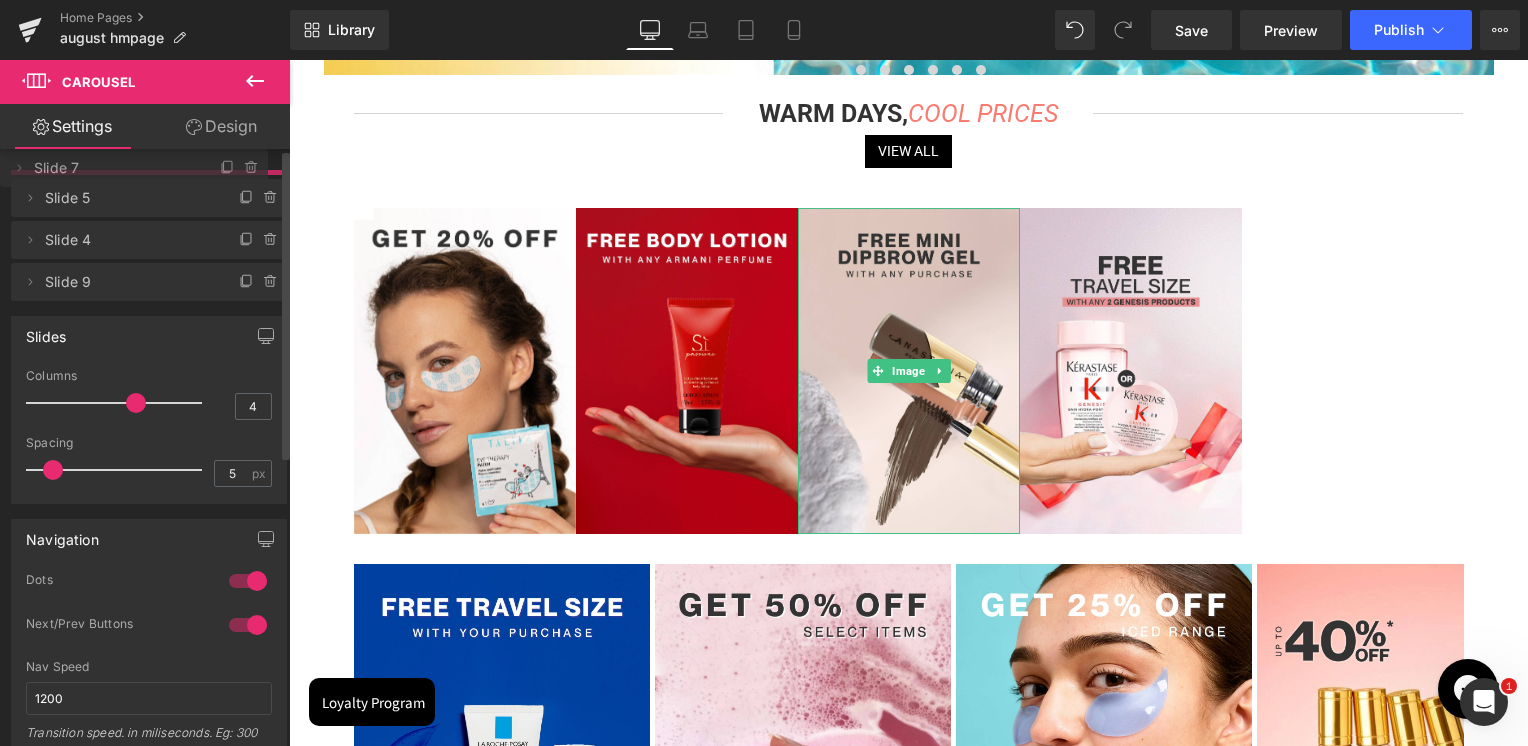 drag, startPoint x: 88, startPoint y: 287, endPoint x: 91, endPoint y: 178, distance: 109.041275 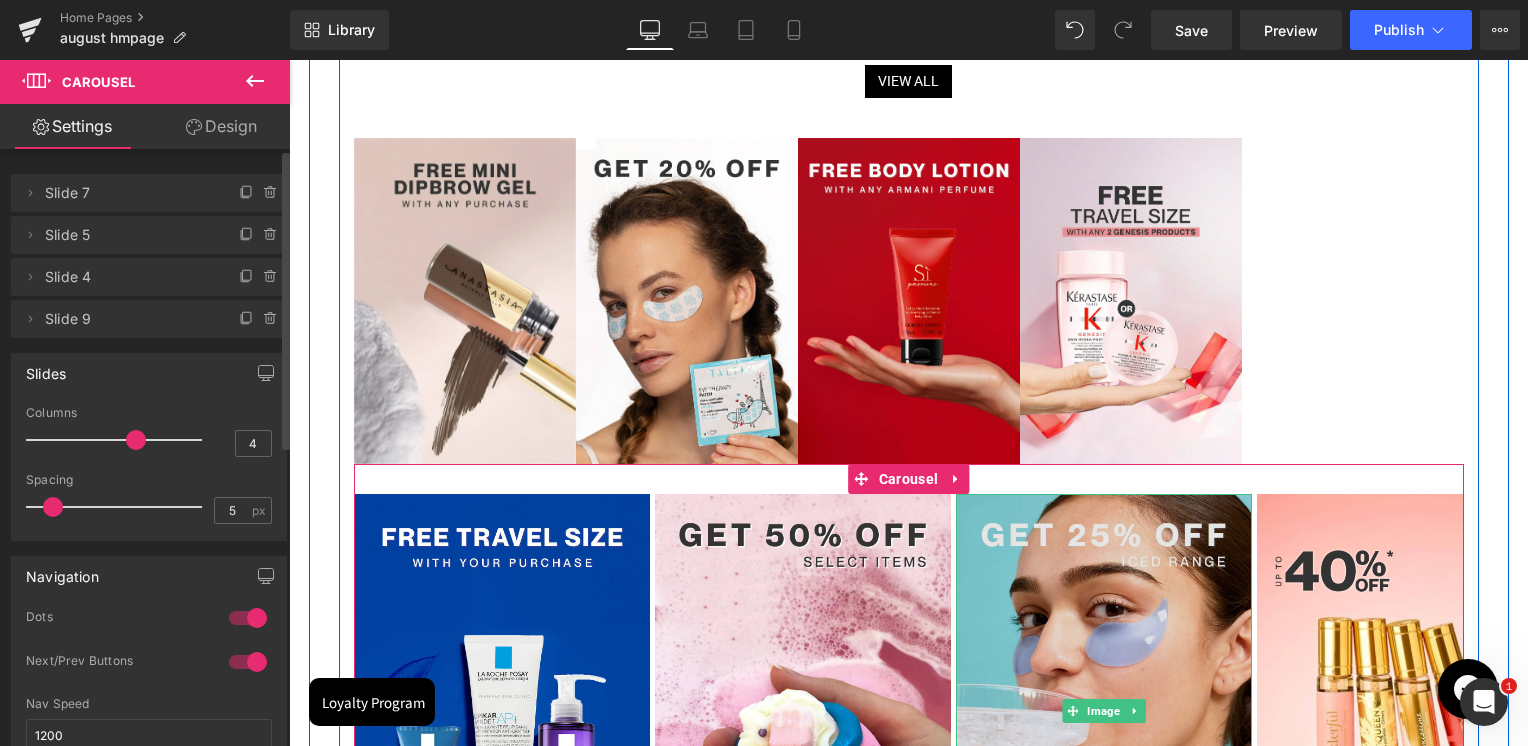 scroll, scrollTop: 700, scrollLeft: 0, axis: vertical 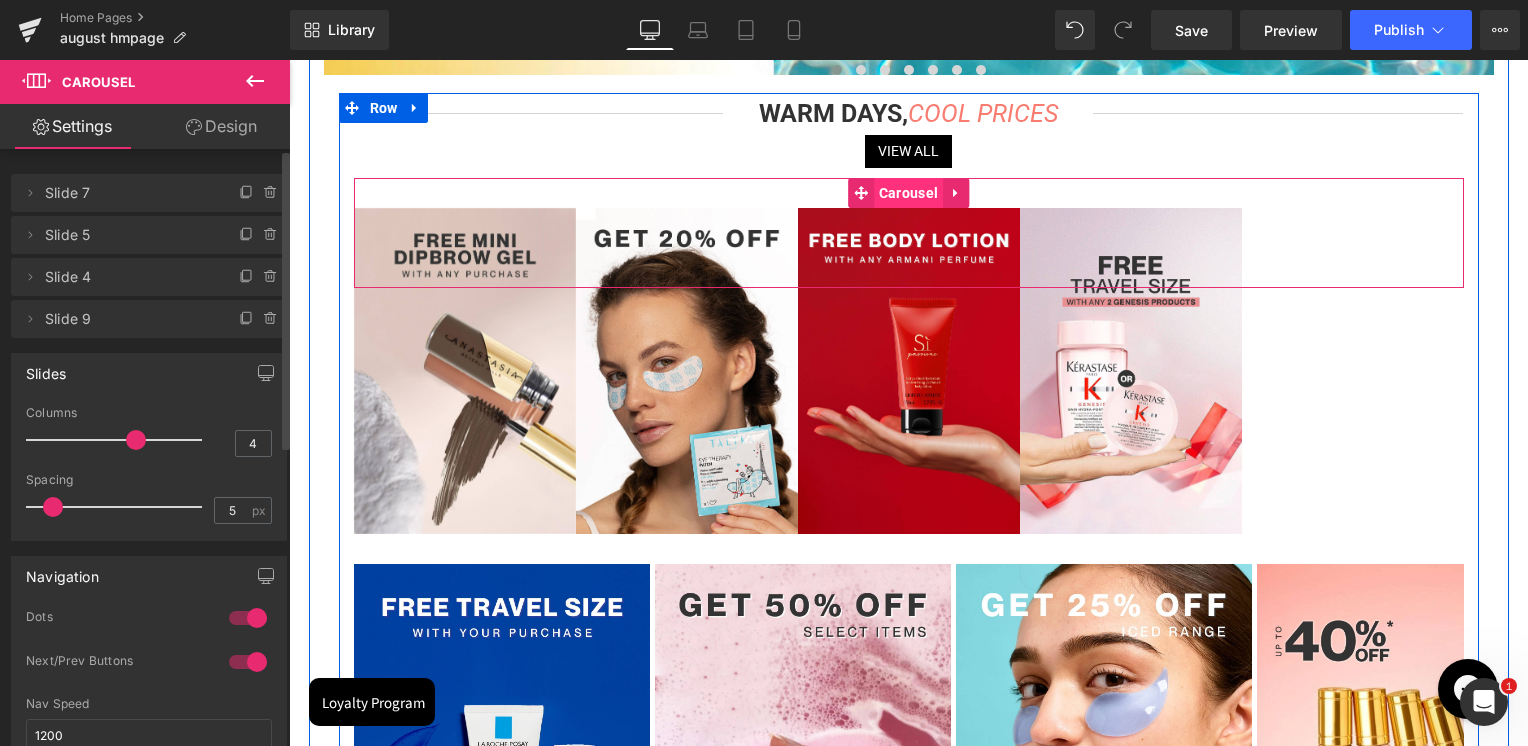 click on "Carousel" at bounding box center [908, 193] 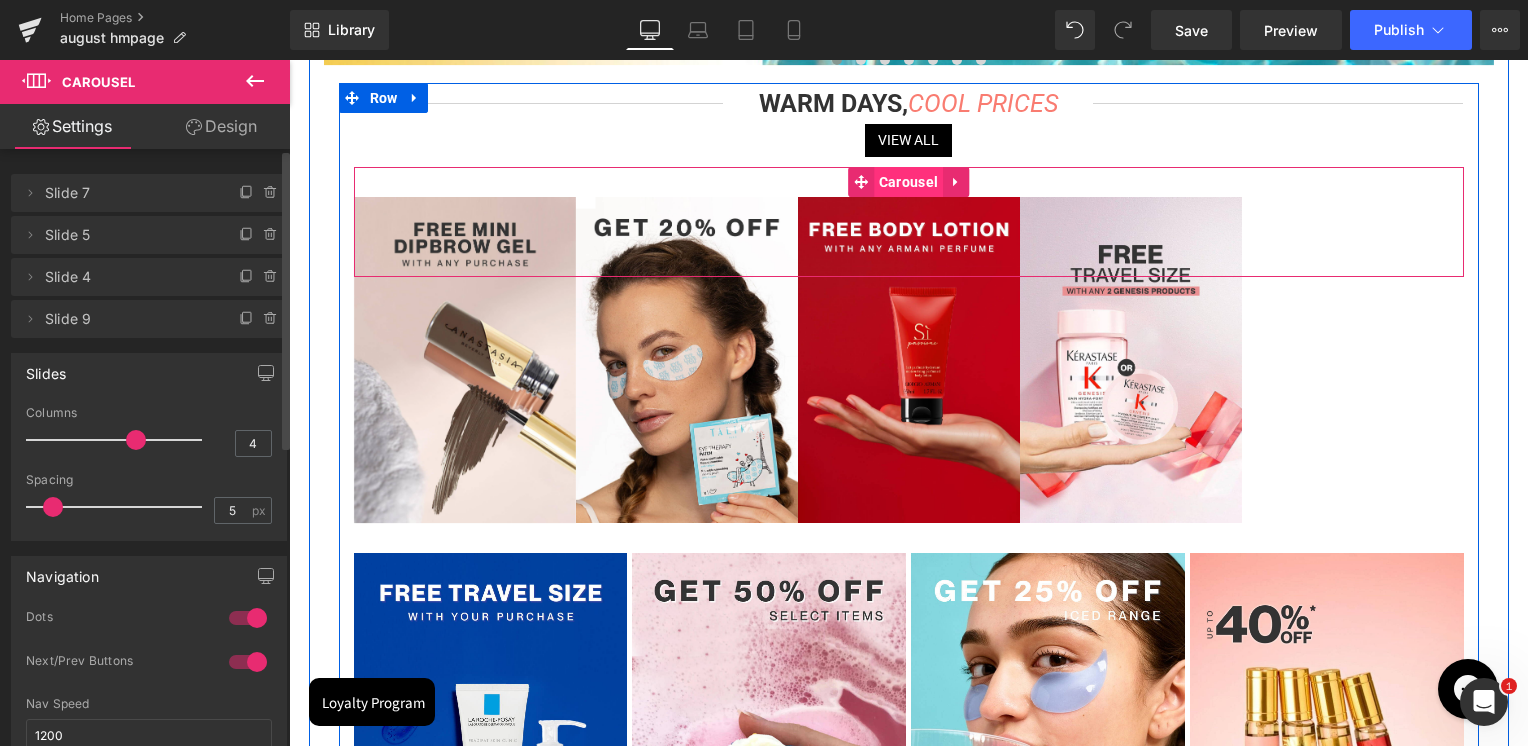 click on "Carousel" at bounding box center [908, 182] 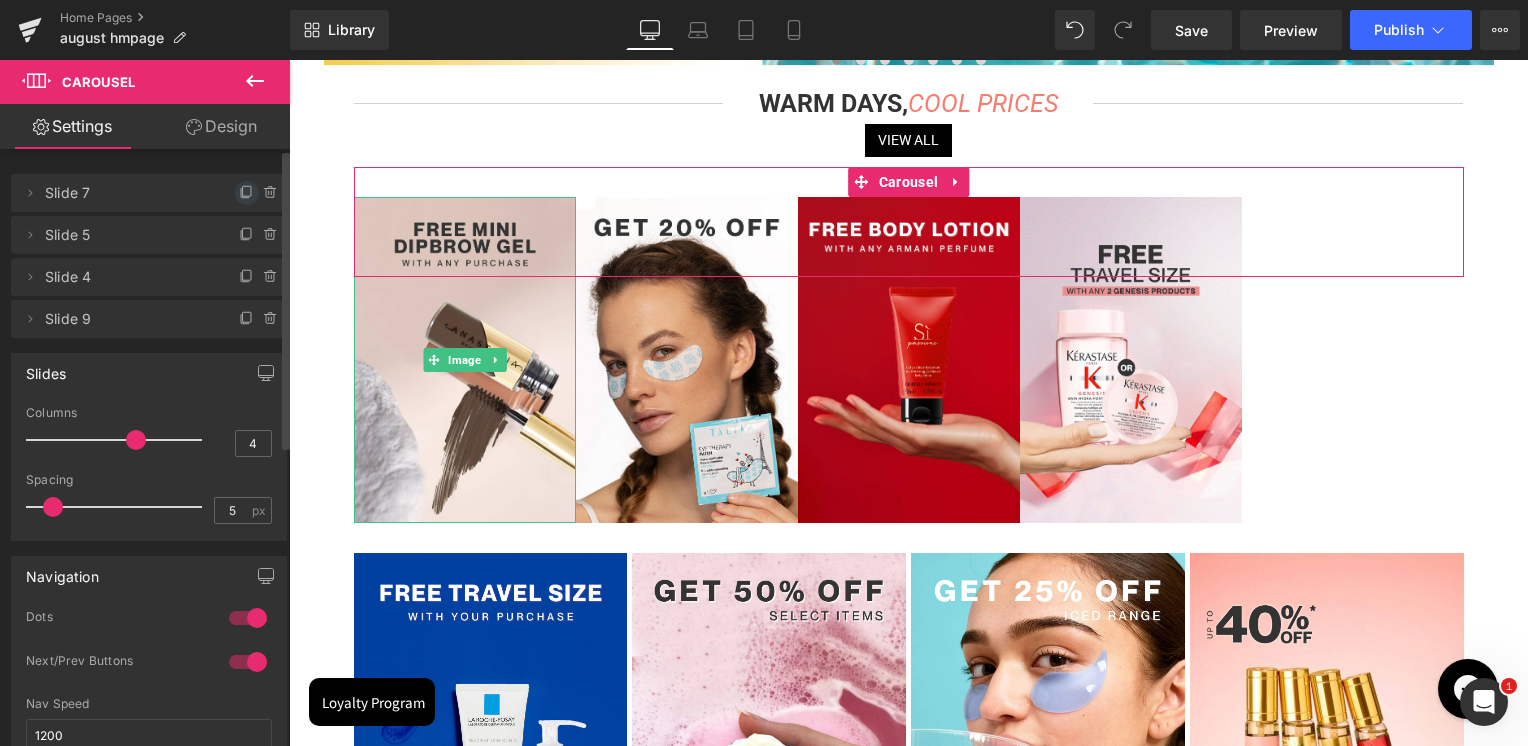 click 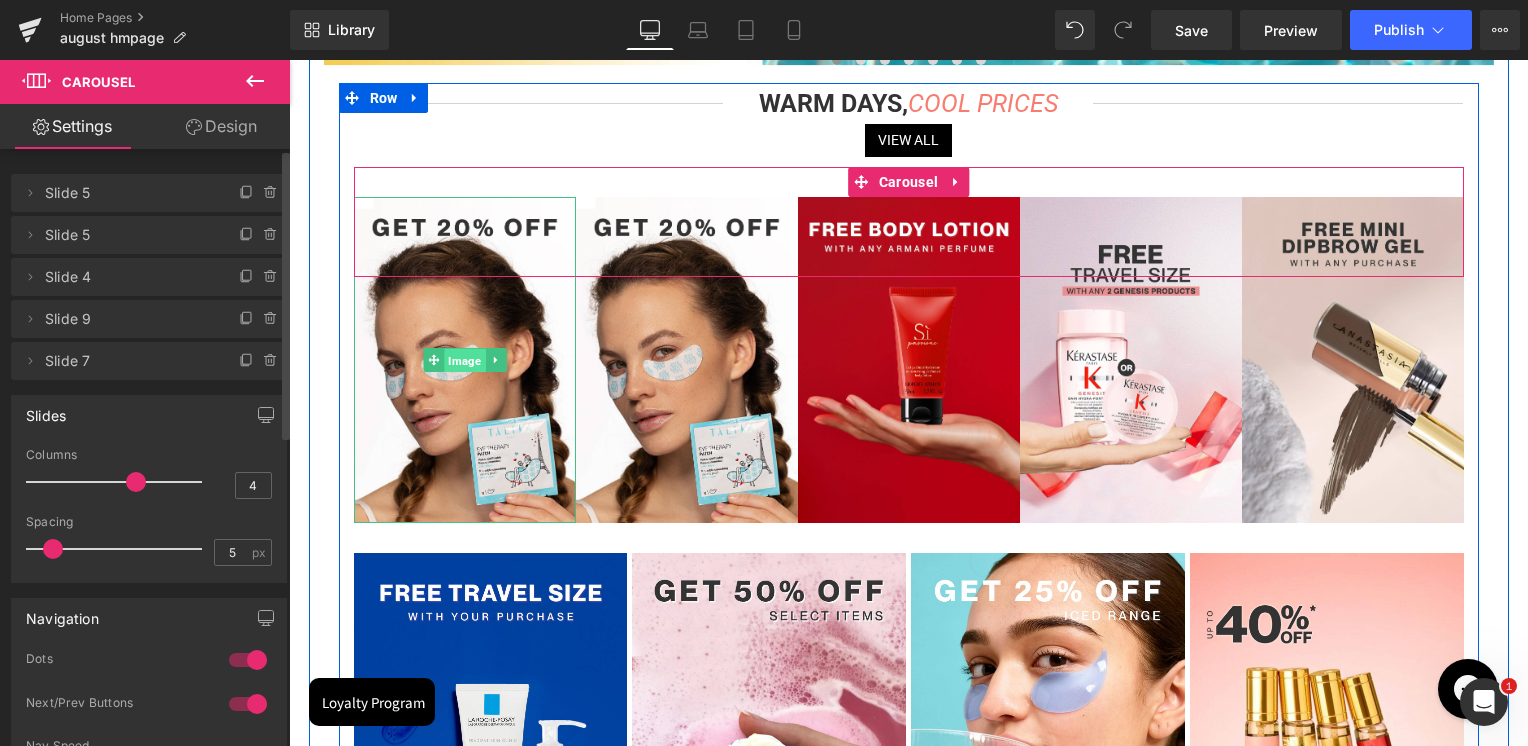 click on "Image" at bounding box center (464, 361) 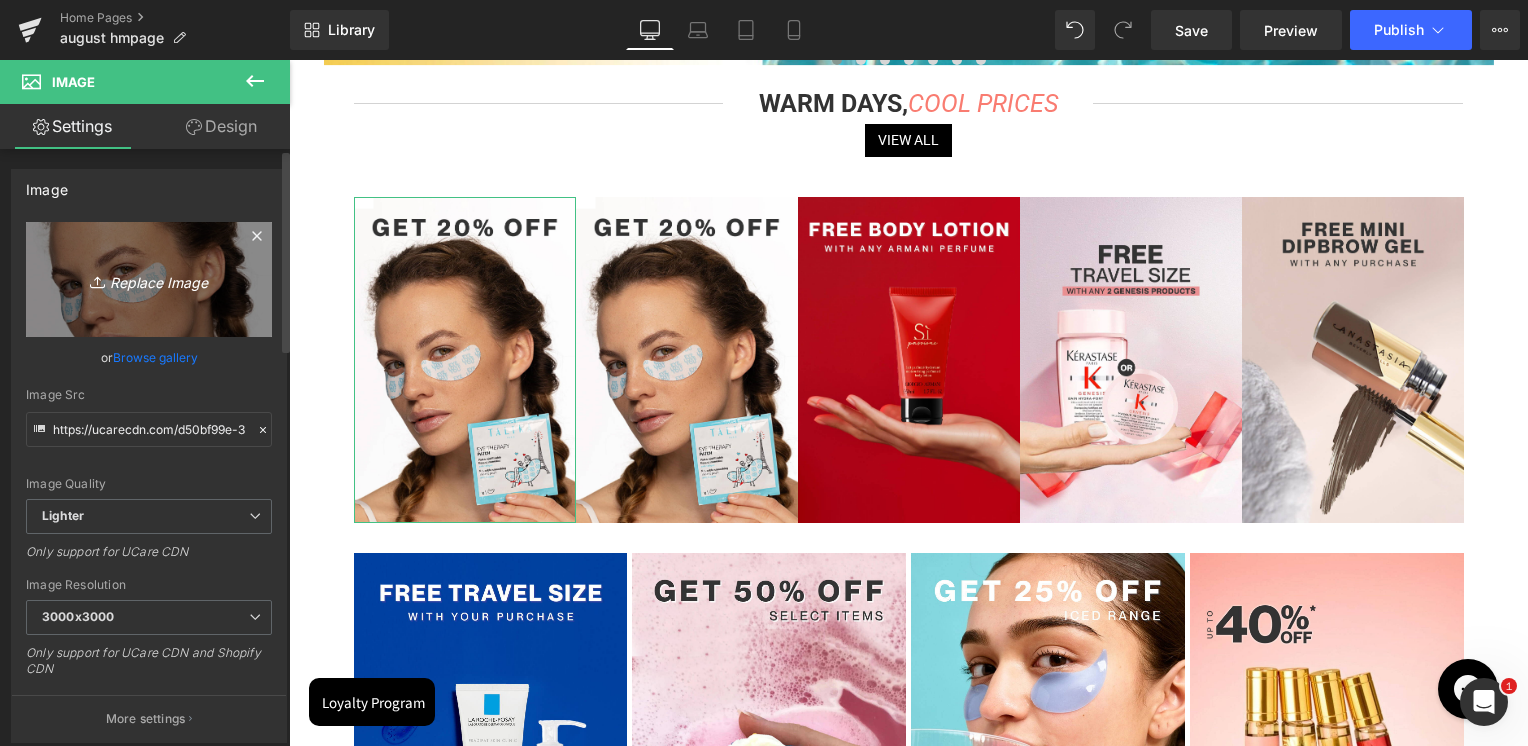 click on "Replace Image" at bounding box center (149, 279) 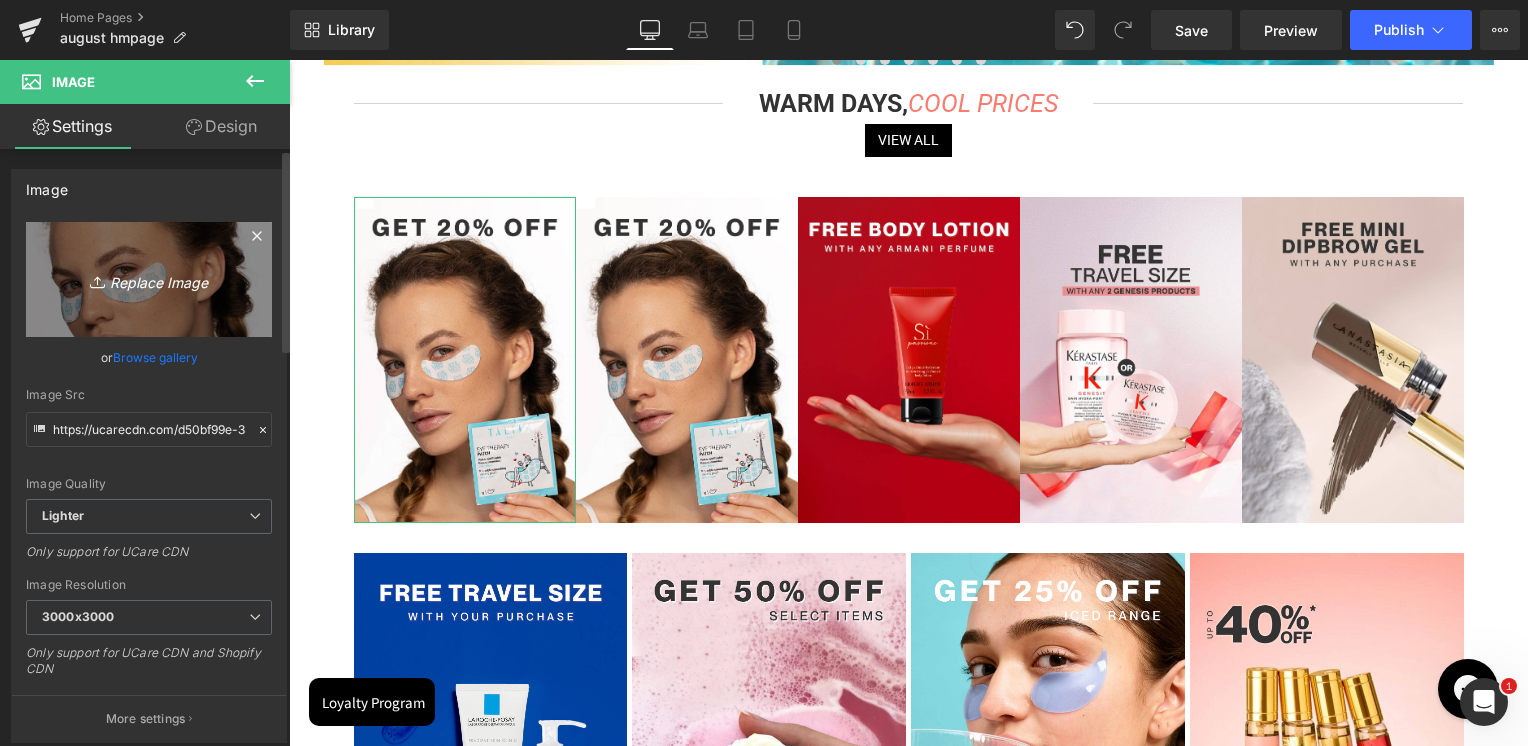 type on "C:\fakepath\mustella all month.jpg" 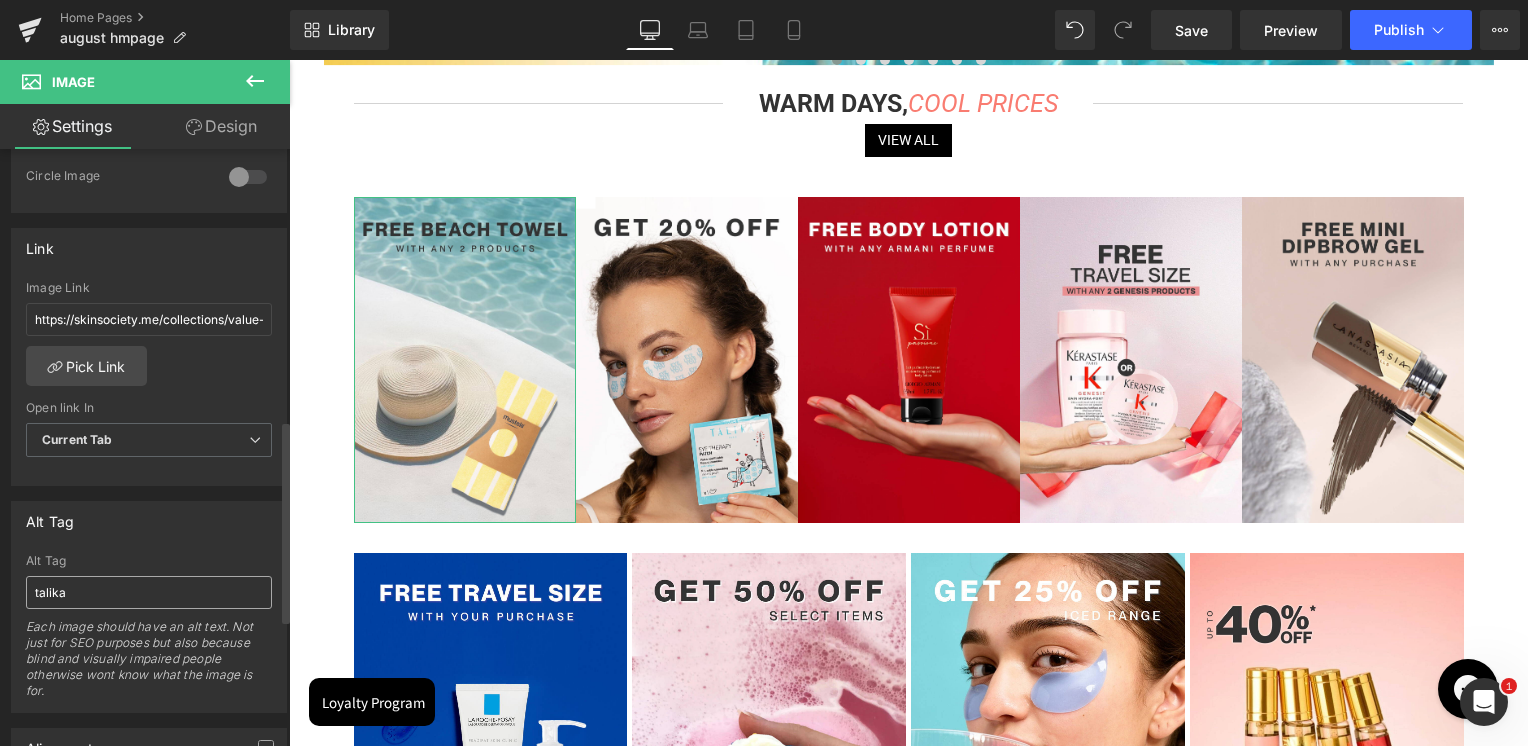 scroll, scrollTop: 800, scrollLeft: 0, axis: vertical 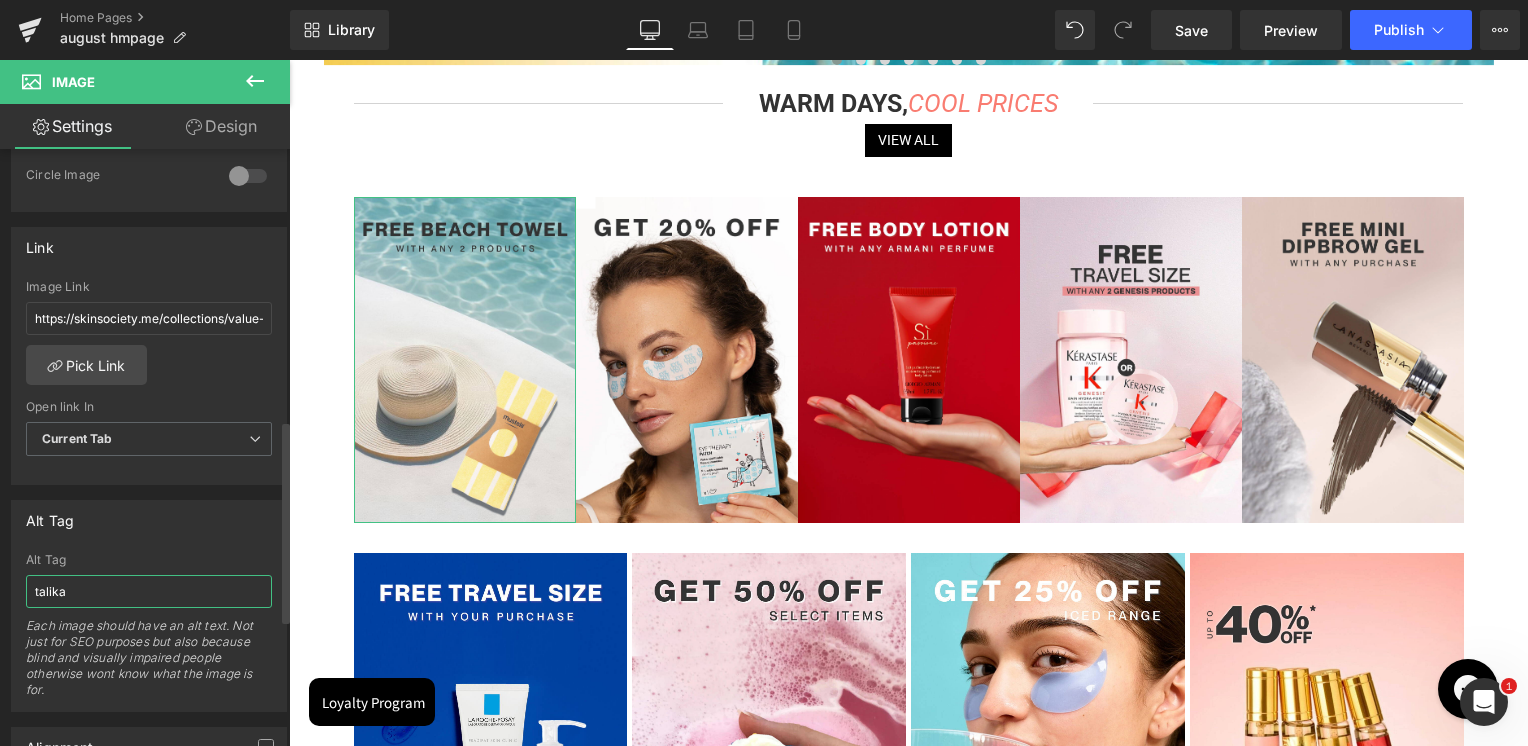 click on "talika" at bounding box center (149, 591) 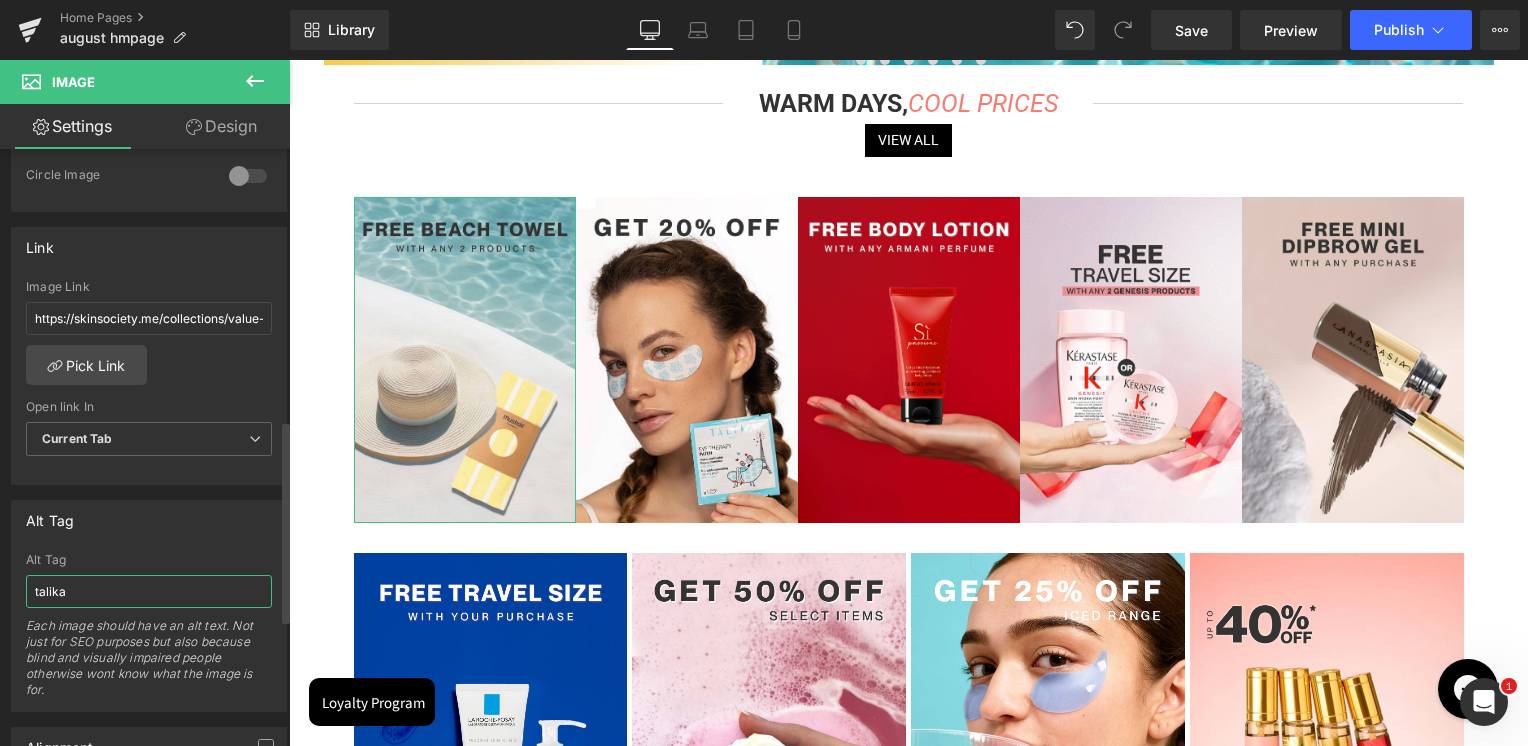click on "talika" at bounding box center [149, 591] 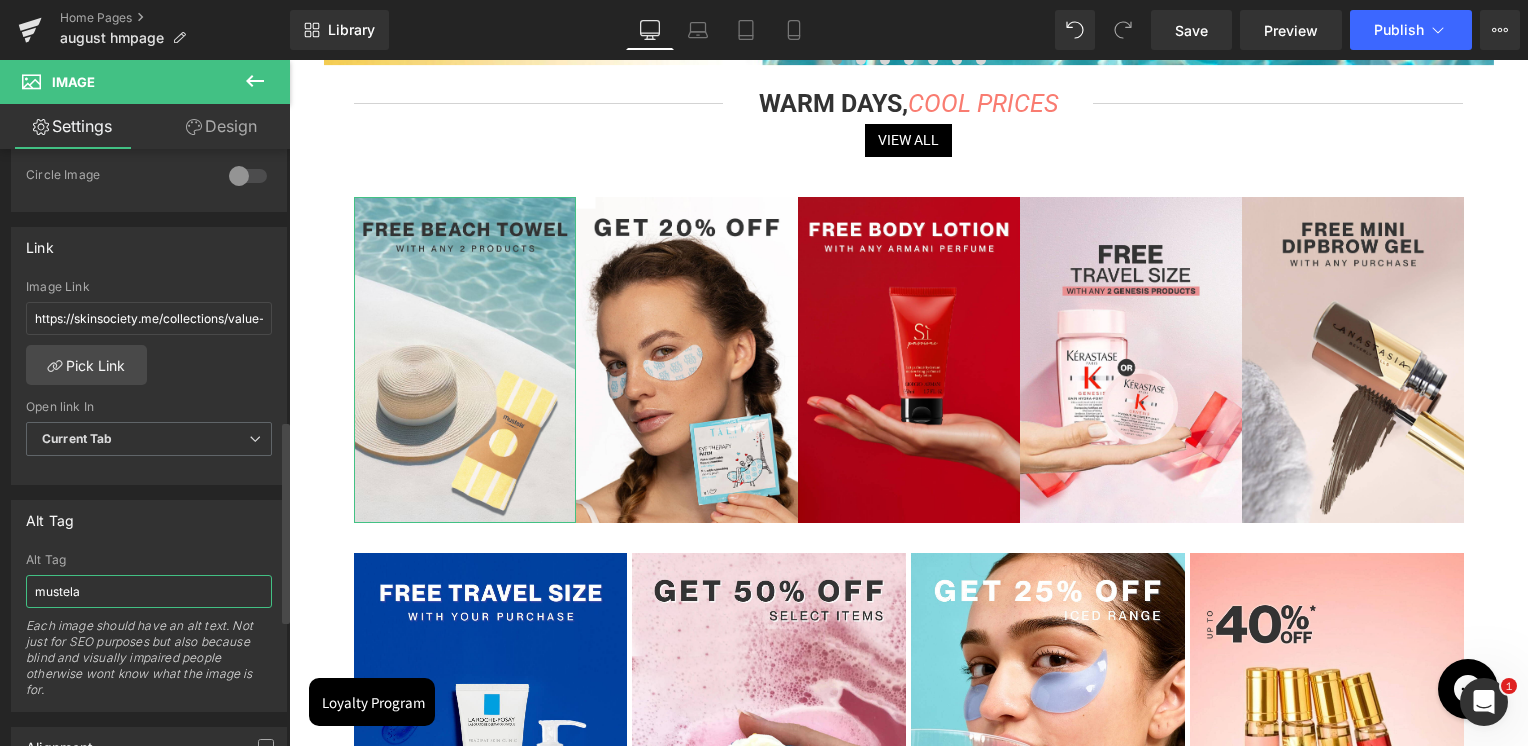 type on "mustela" 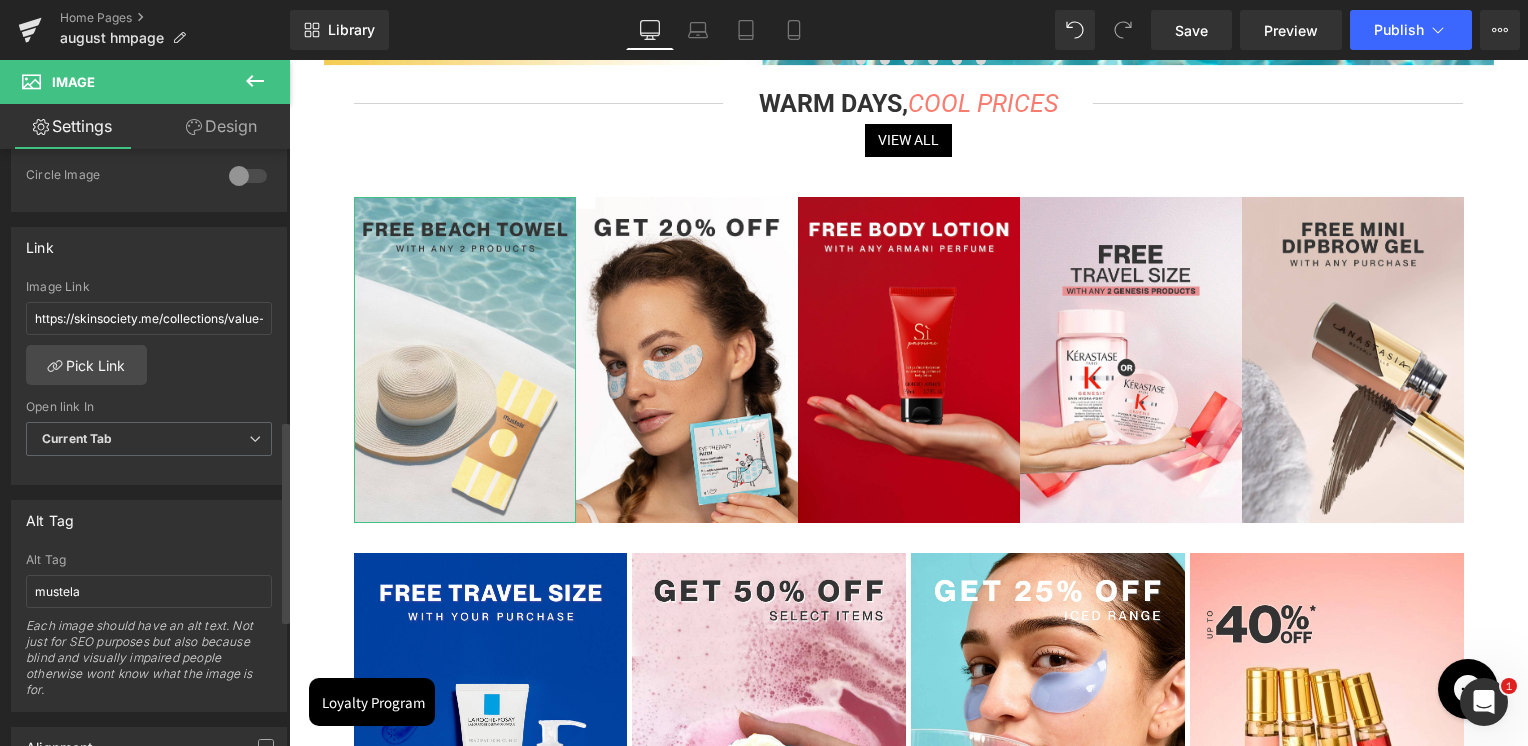 click on "Alt Tag" at bounding box center [149, 520] 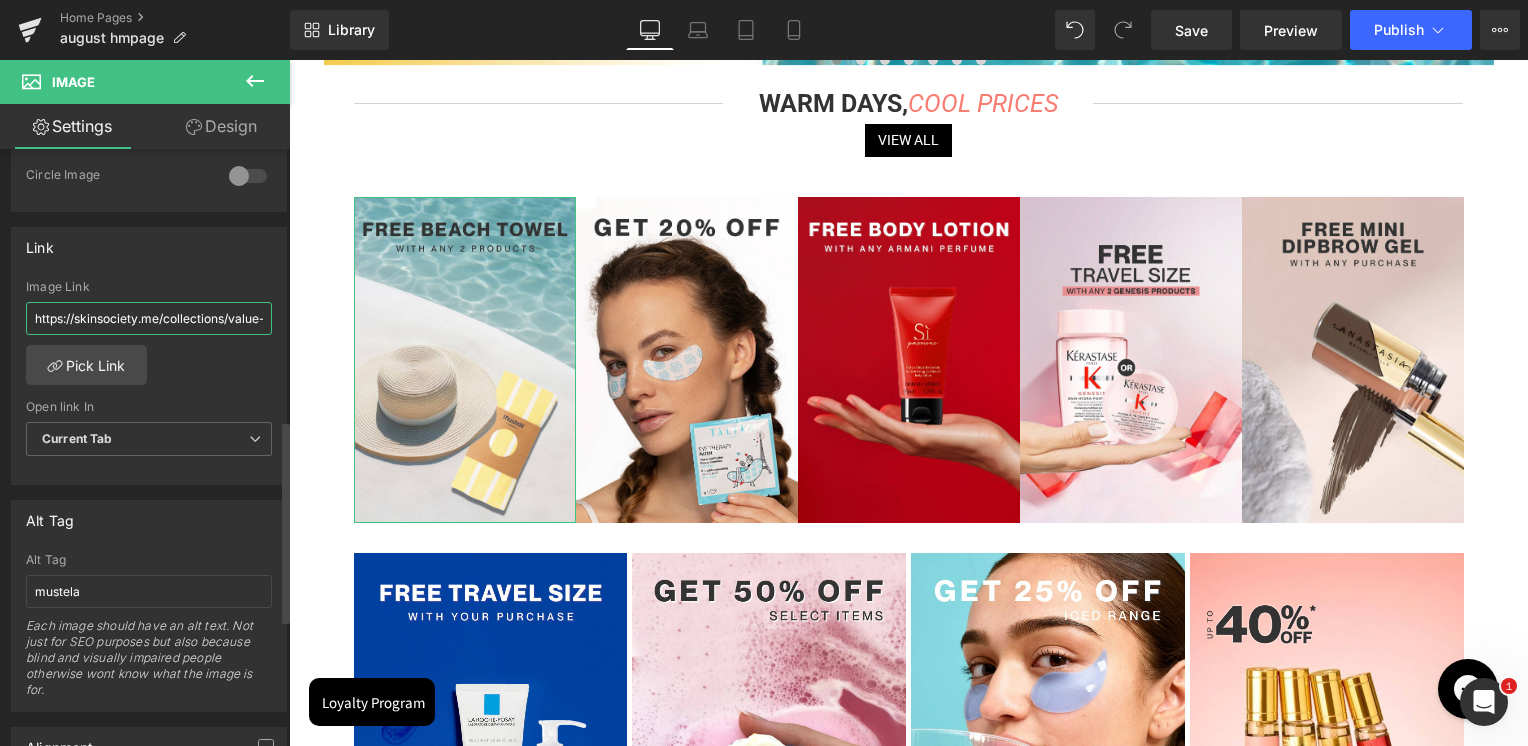 click on "https://skinsociety.me/collections/value-deals?page=1&rb_vendor=Talika&tab=products&sort_by=discount&sort_order=desc" at bounding box center (149, 318) 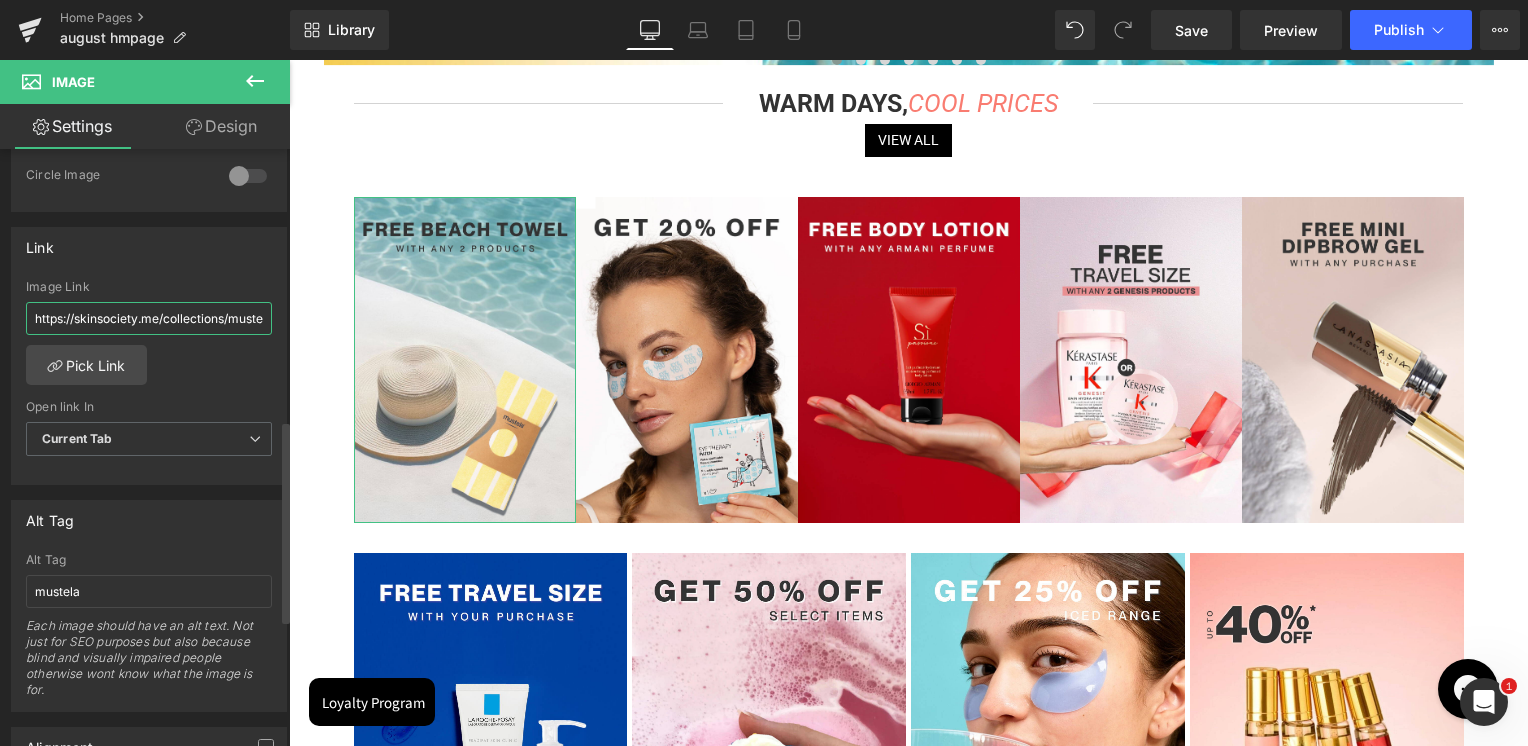 scroll, scrollTop: 0, scrollLeft: 19, axis: horizontal 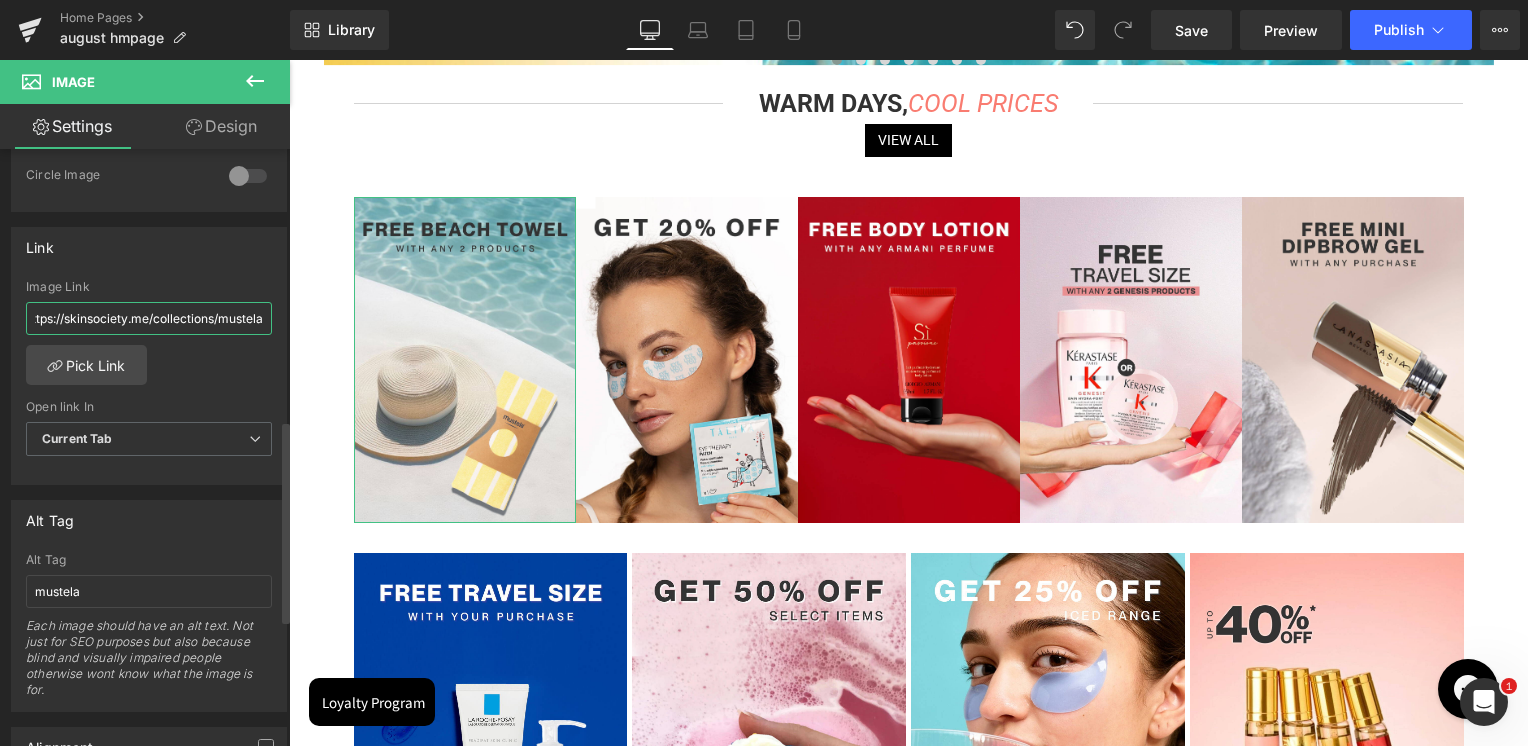 type on "https://skinsociety.me/collections/mustela" 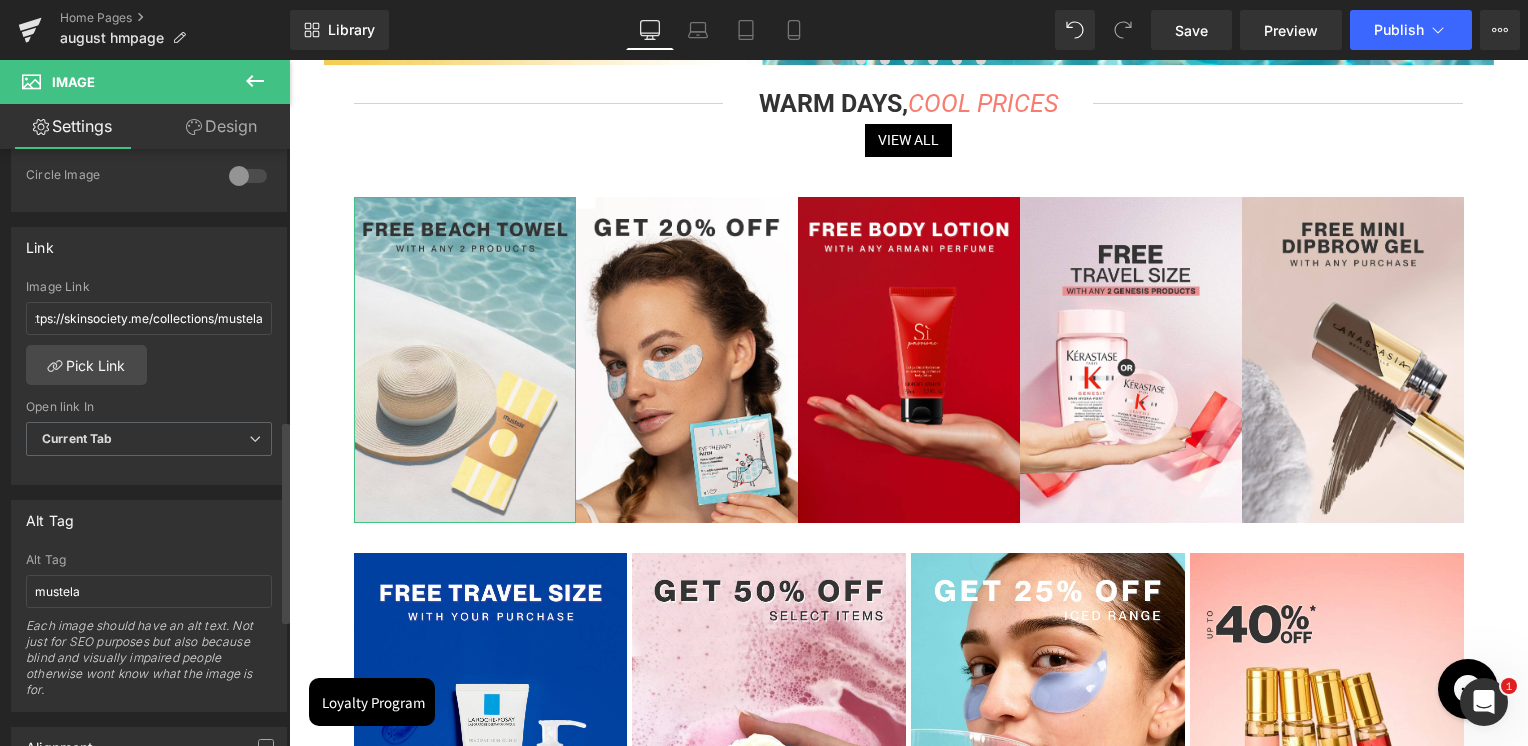 click on "Link https://skinsociety.me/collections/value-deals?page=1&rb_vendor=Talika&tab=products&sort_by=discount&sort_order=desc Image Link https://skinsociety.me/collections/mustela Pick Link Current Tab New Tab Open link In Current Tab New Tab" at bounding box center [149, 356] 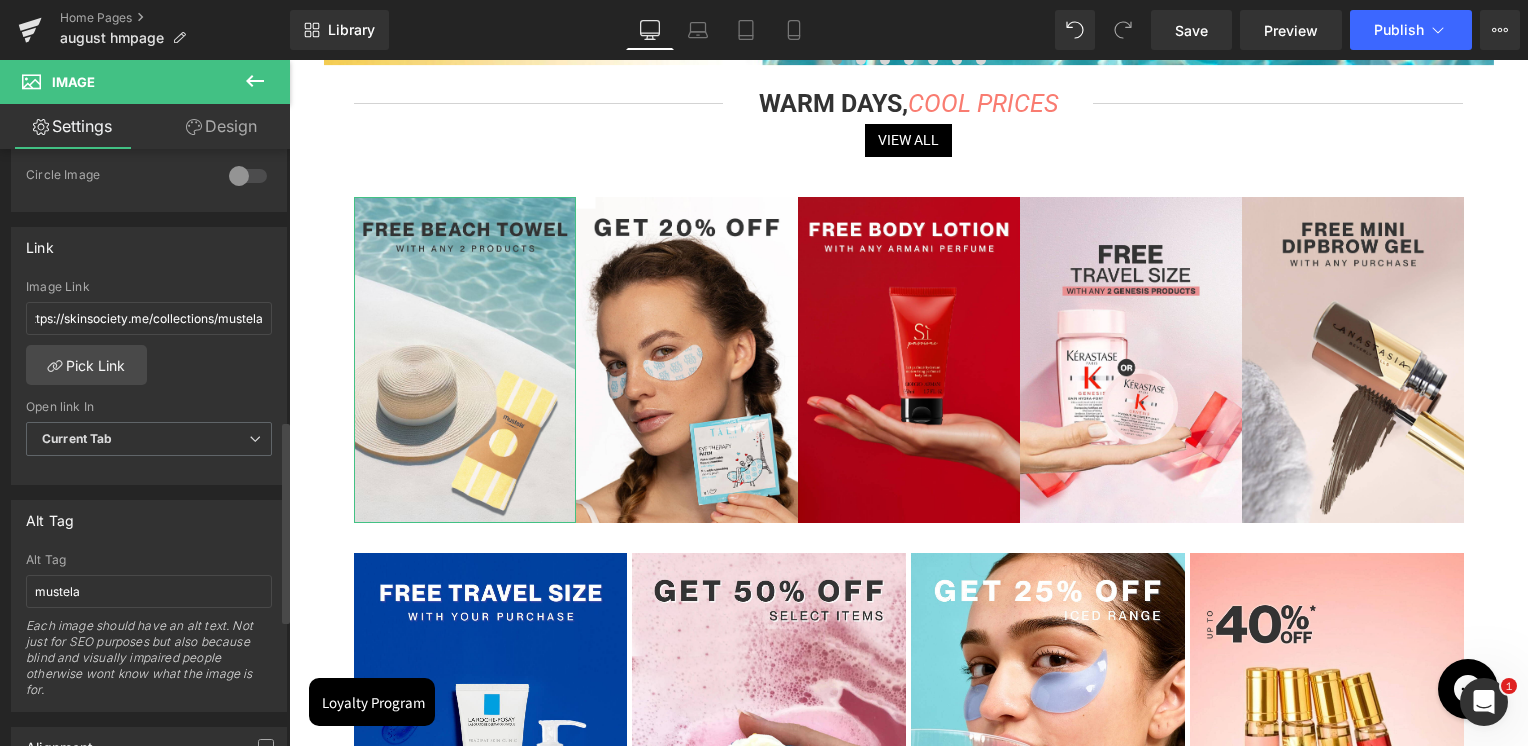 scroll, scrollTop: 0, scrollLeft: 0, axis: both 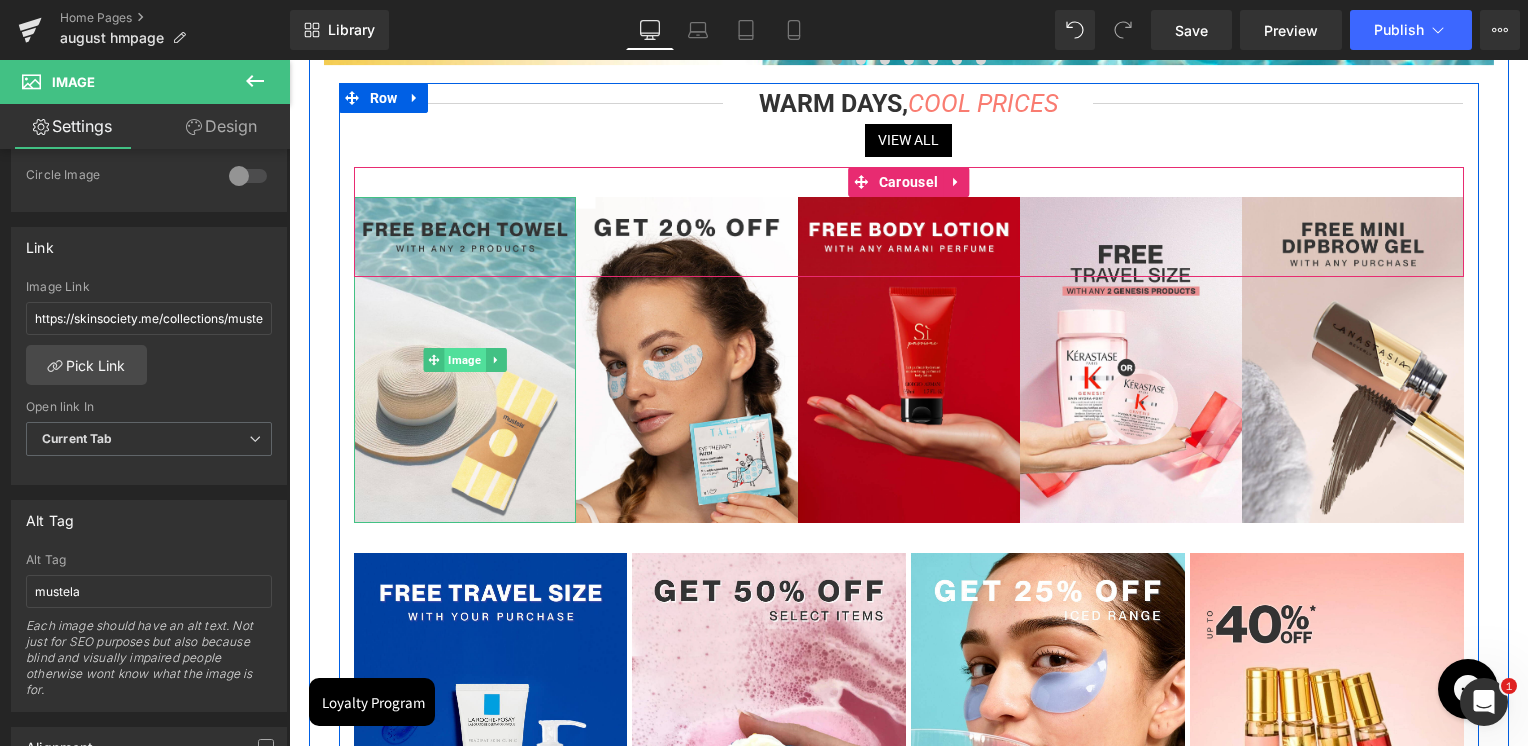 click on "Image" at bounding box center (464, 360) 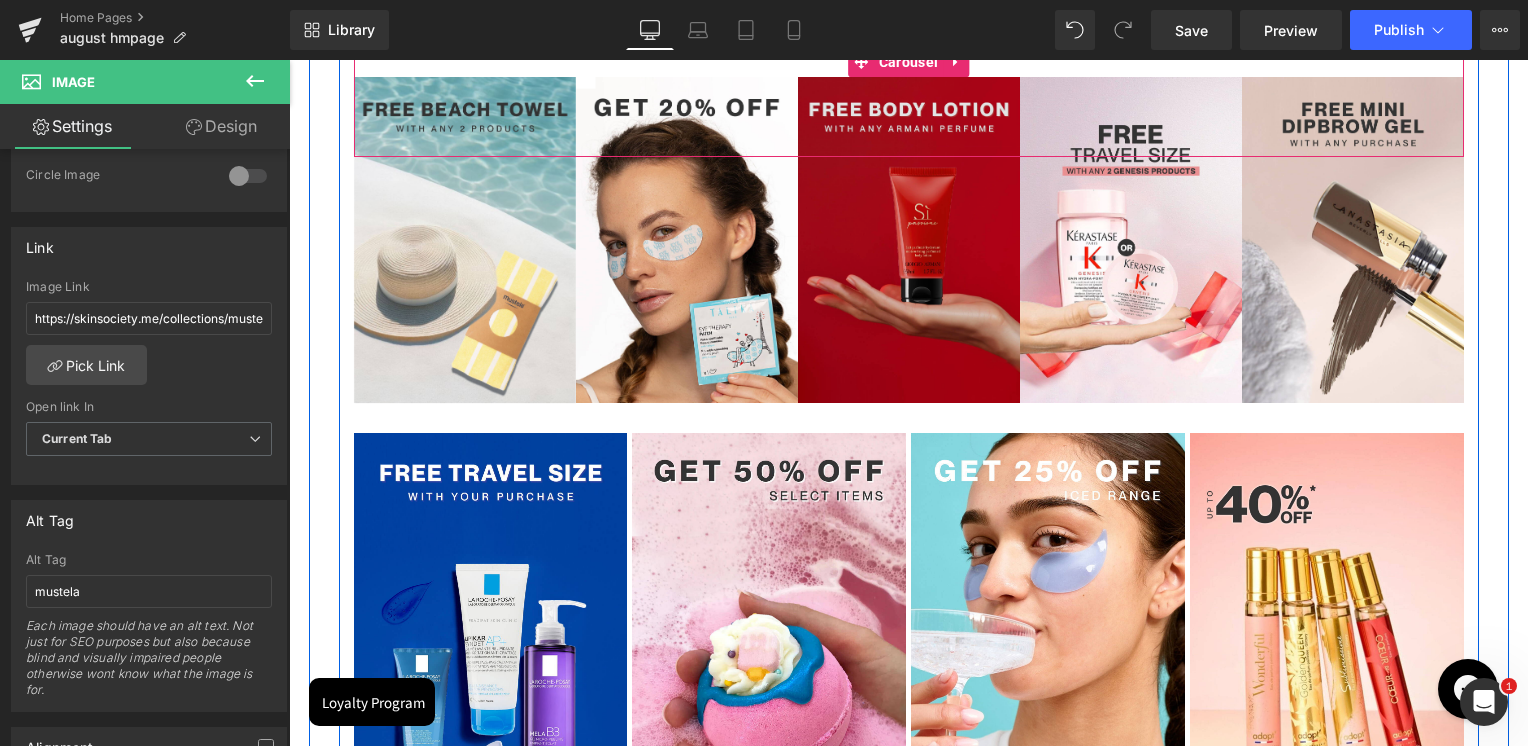 scroll, scrollTop: 700, scrollLeft: 0, axis: vertical 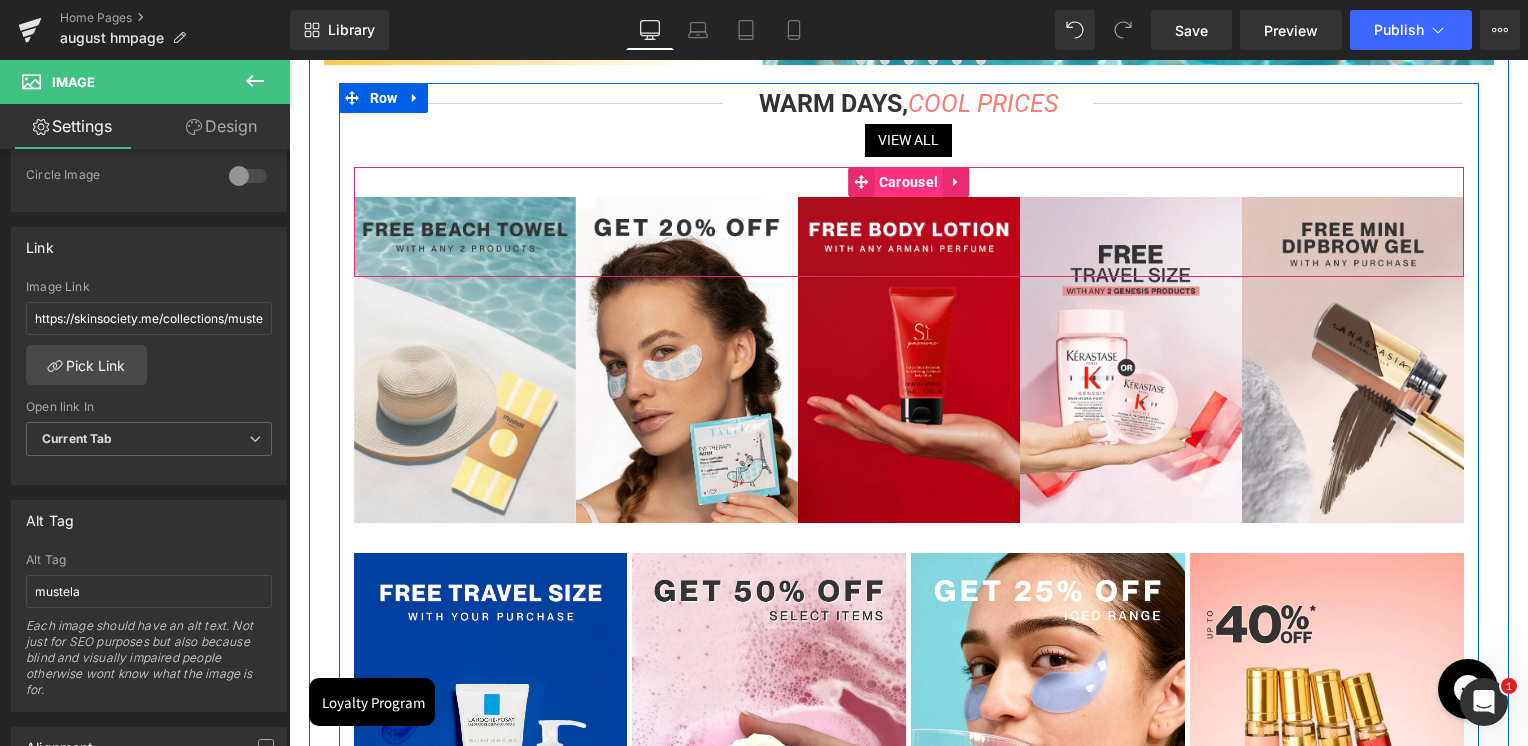 click on "Carousel" at bounding box center [908, 182] 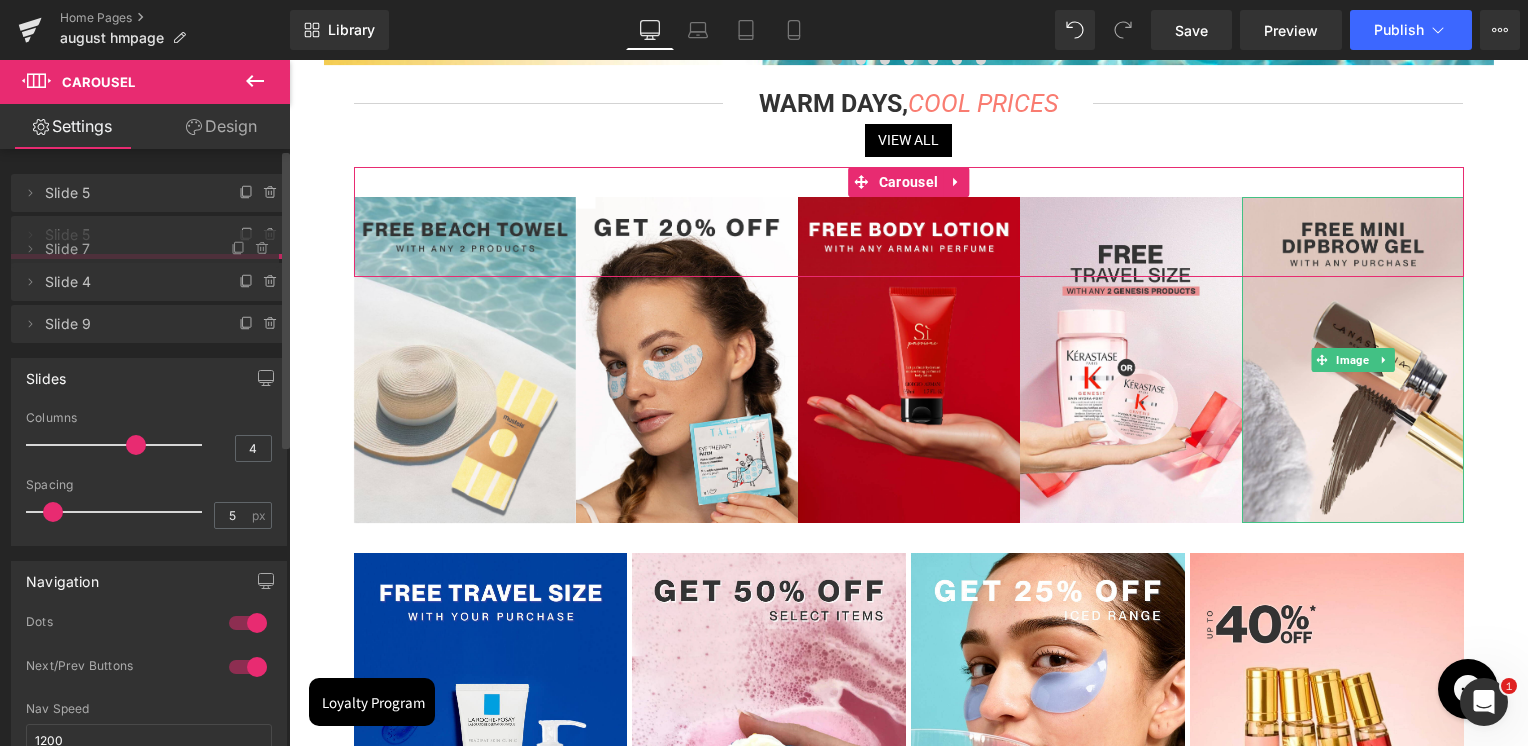 drag, startPoint x: 105, startPoint y: 359, endPoint x: 112, endPoint y: 247, distance: 112.21854 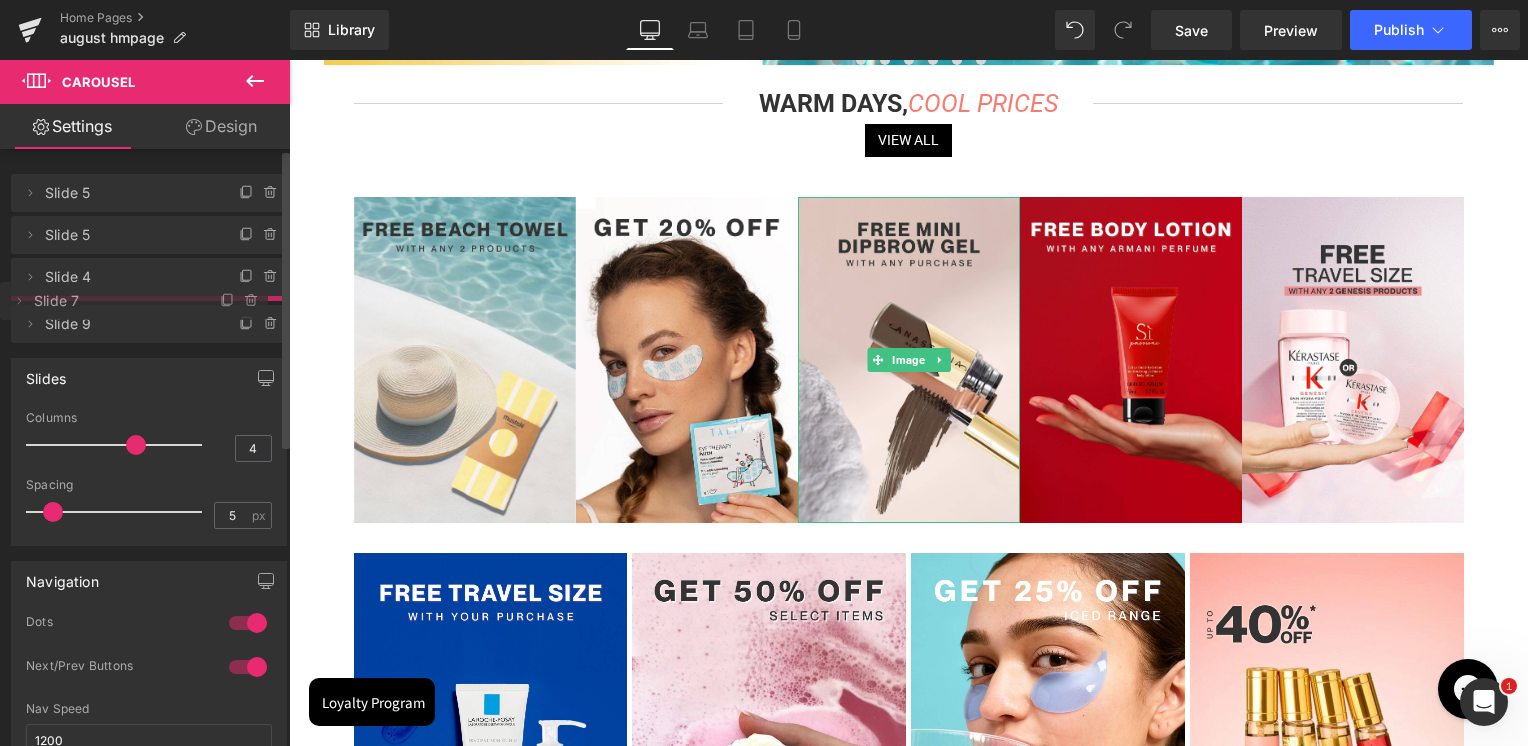 drag, startPoint x: 106, startPoint y: 274, endPoint x: 108, endPoint y: 298, distance: 24.083189 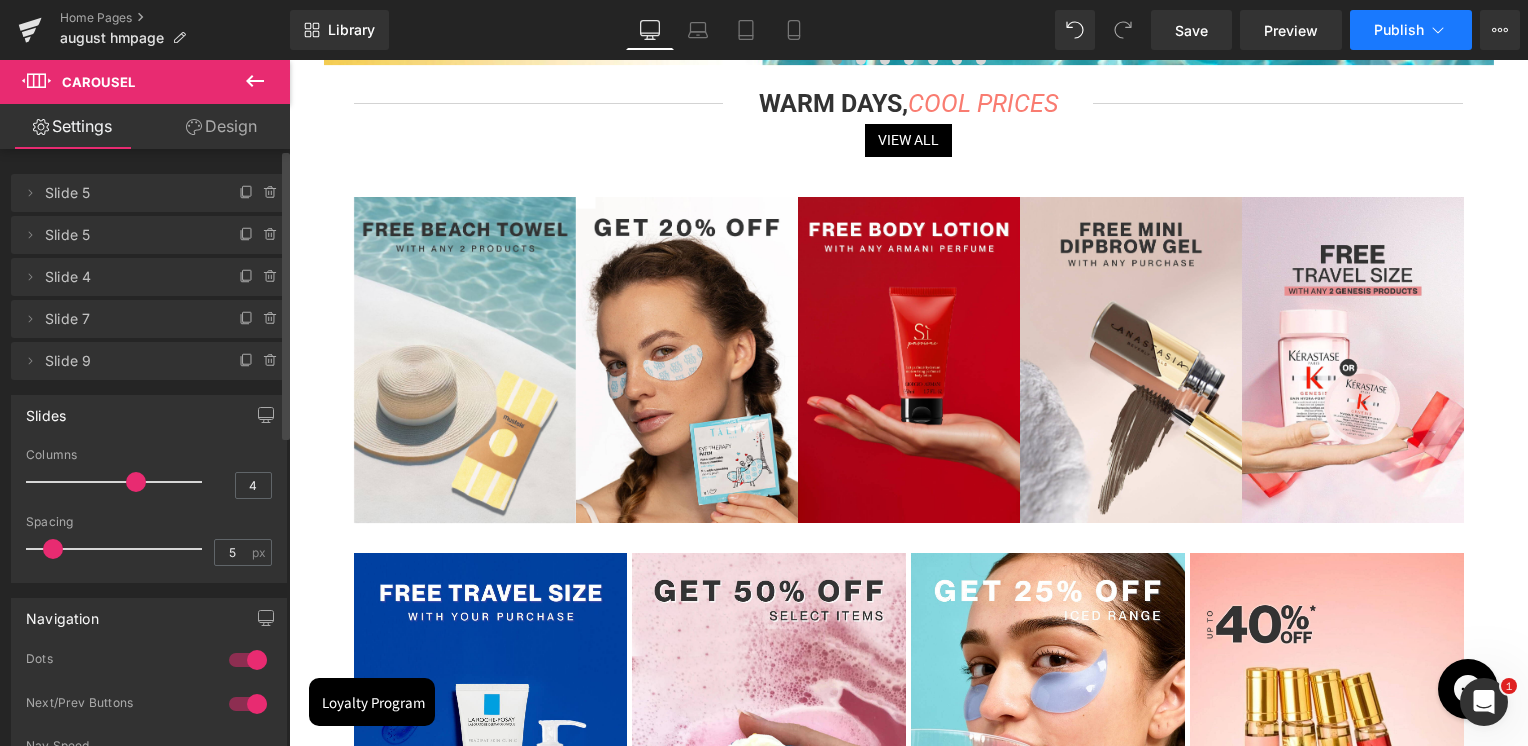 click on "Publish" at bounding box center [1411, 30] 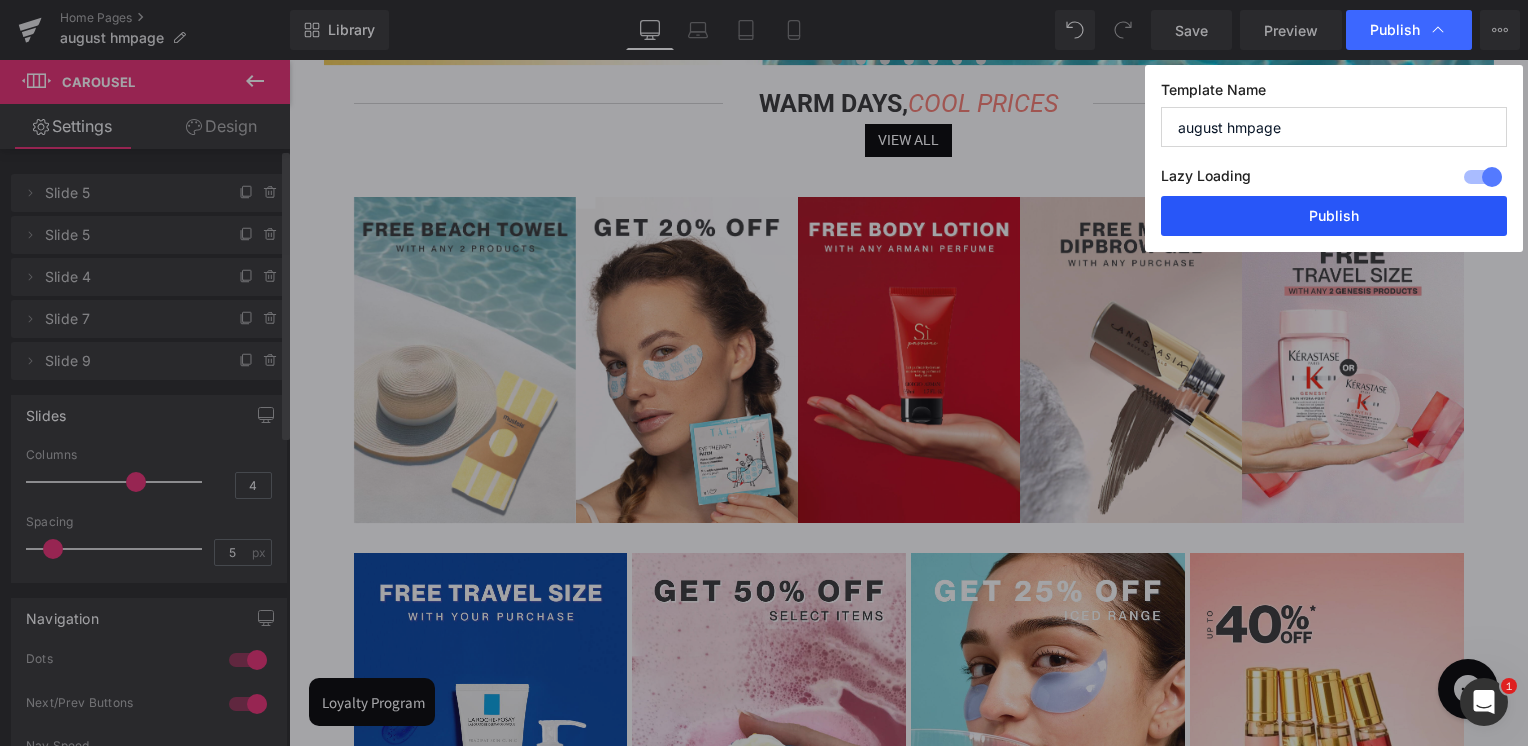 click on "Publish" at bounding box center [1334, 216] 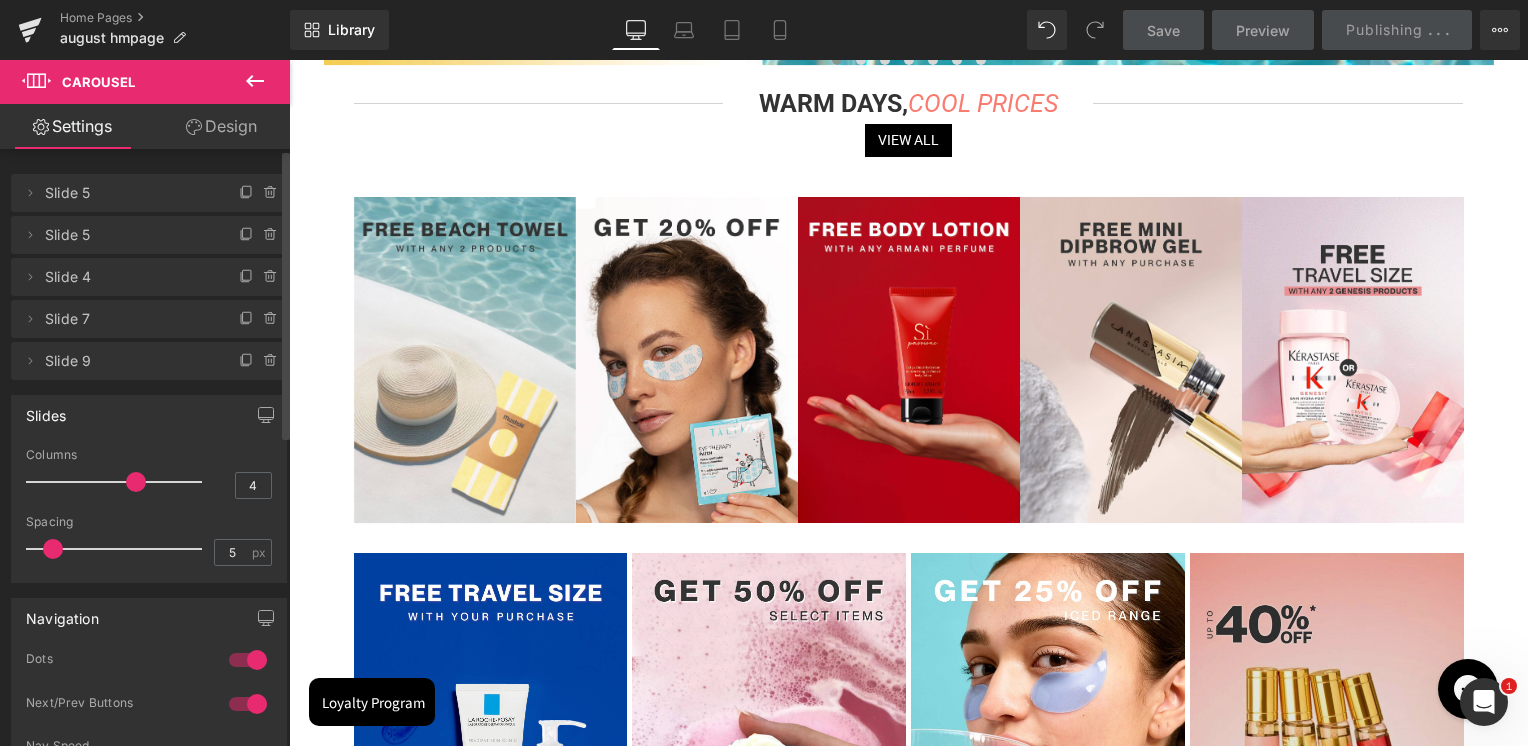 scroll, scrollTop: 1000, scrollLeft: 0, axis: vertical 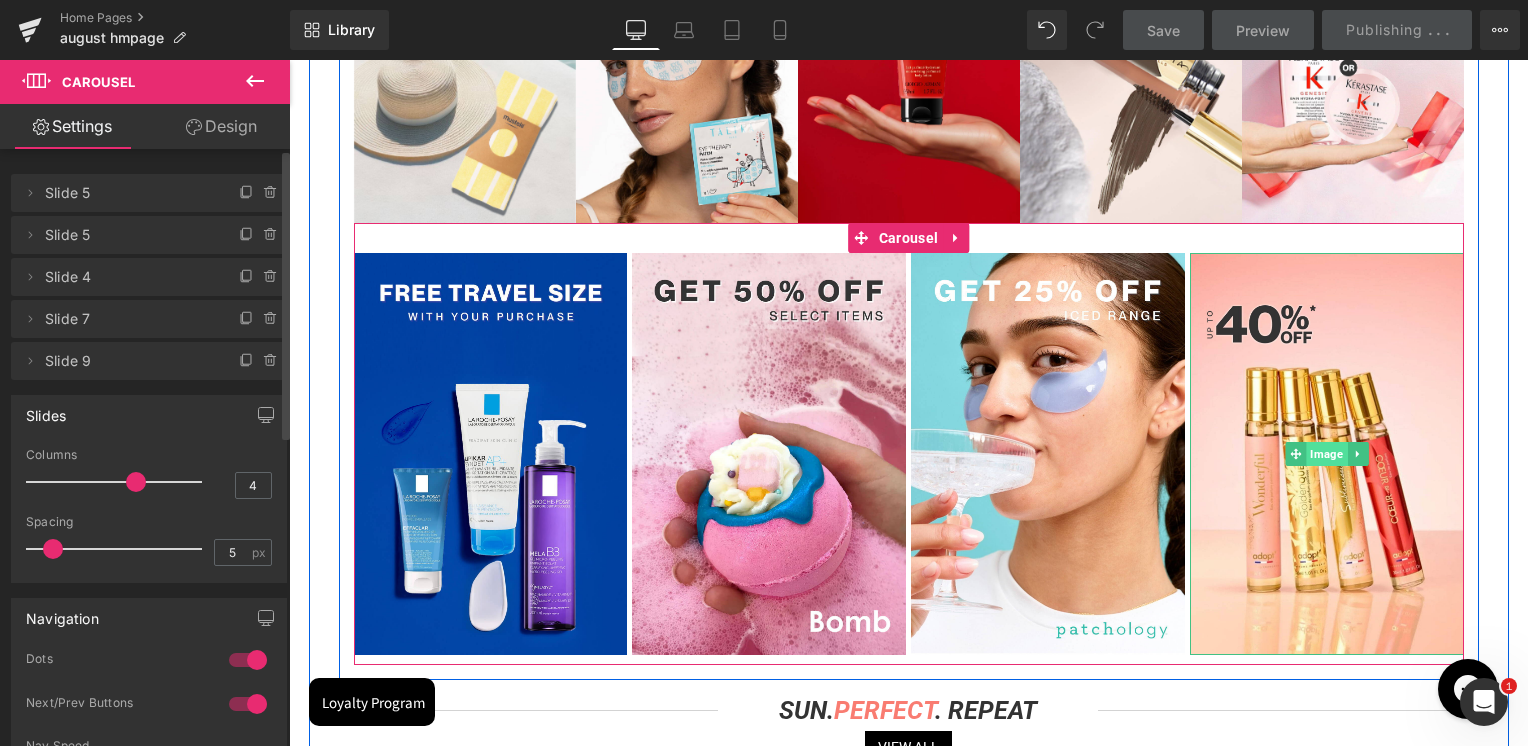 click on "Image" at bounding box center [1326, 454] 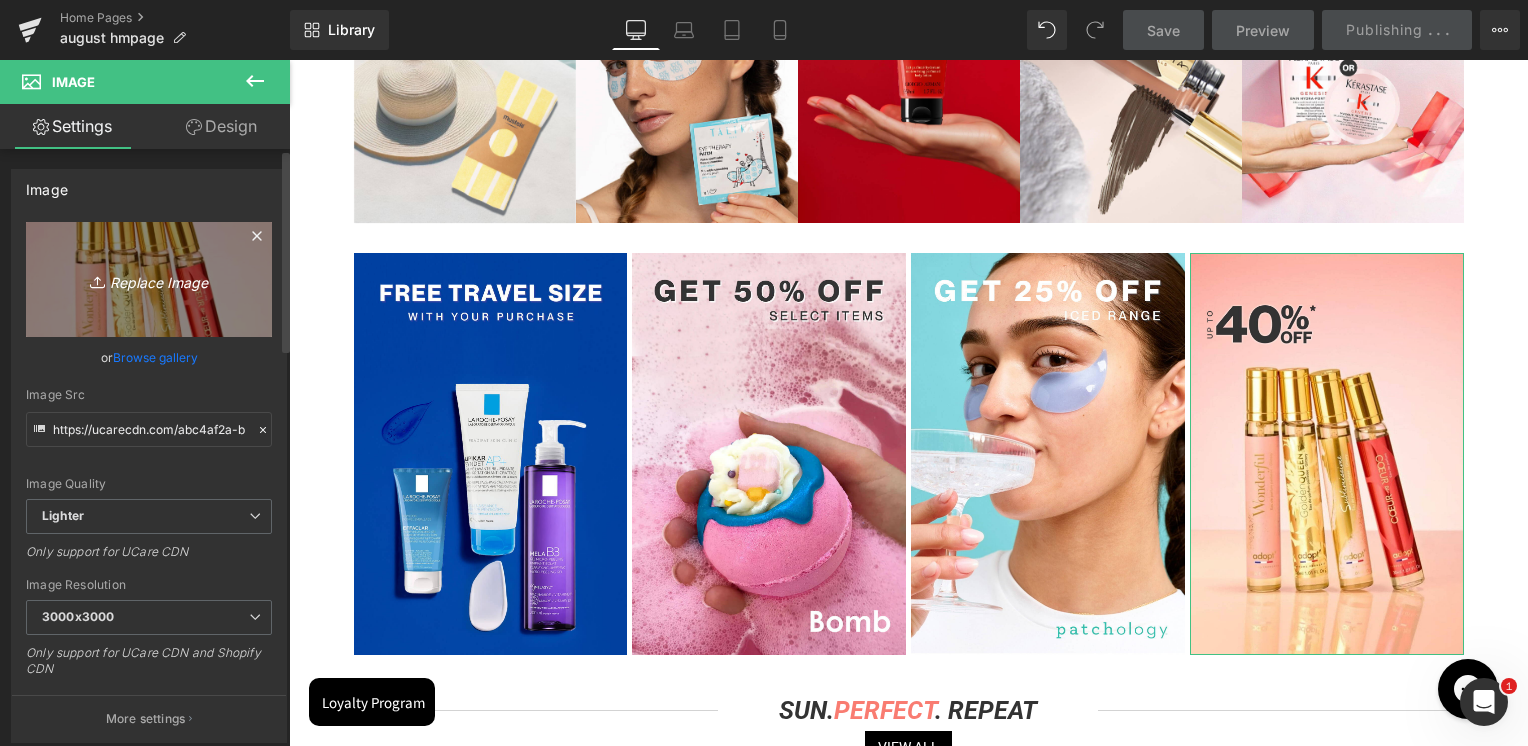 click on "Replace Image" at bounding box center [149, 279] 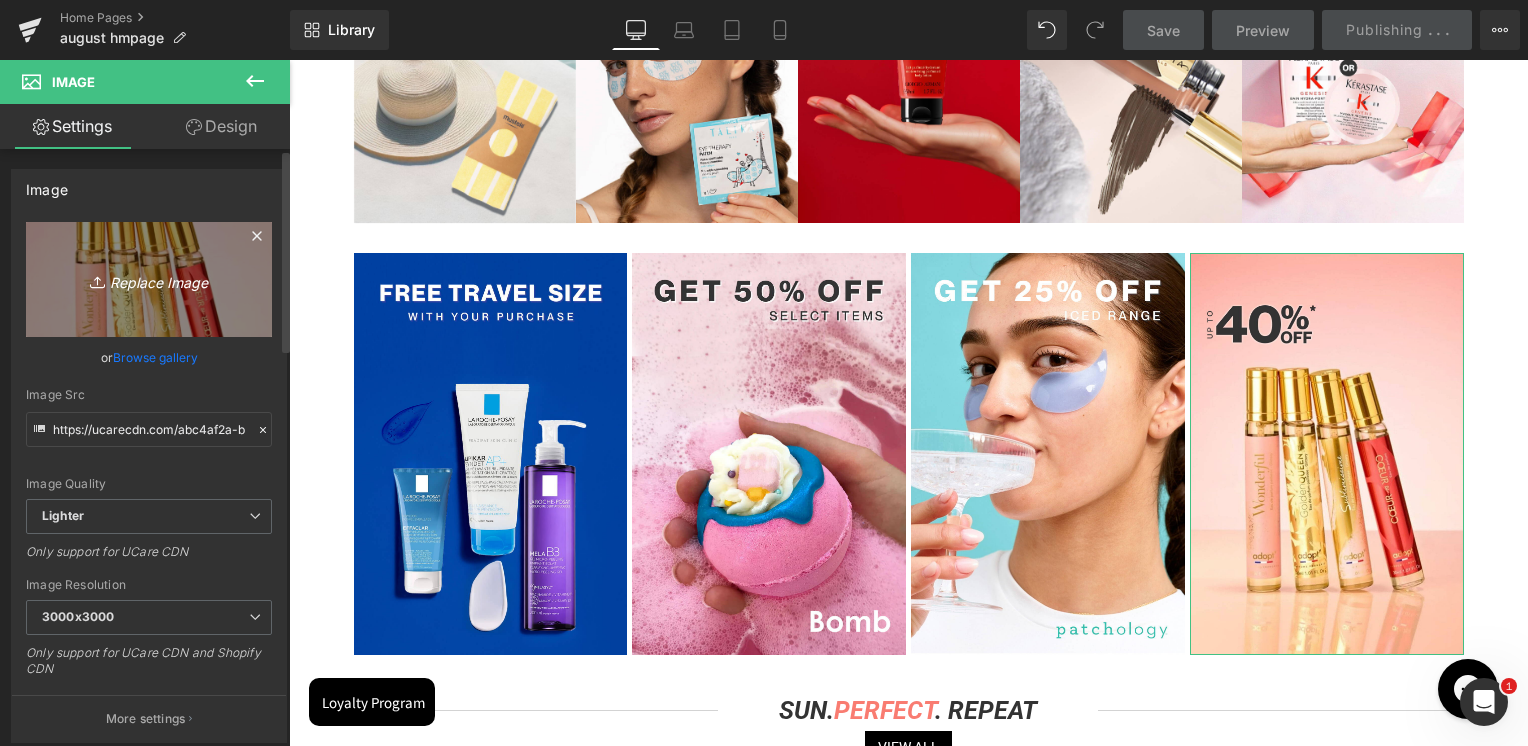 type on "C:\fakepath\phyto all month.jpg" 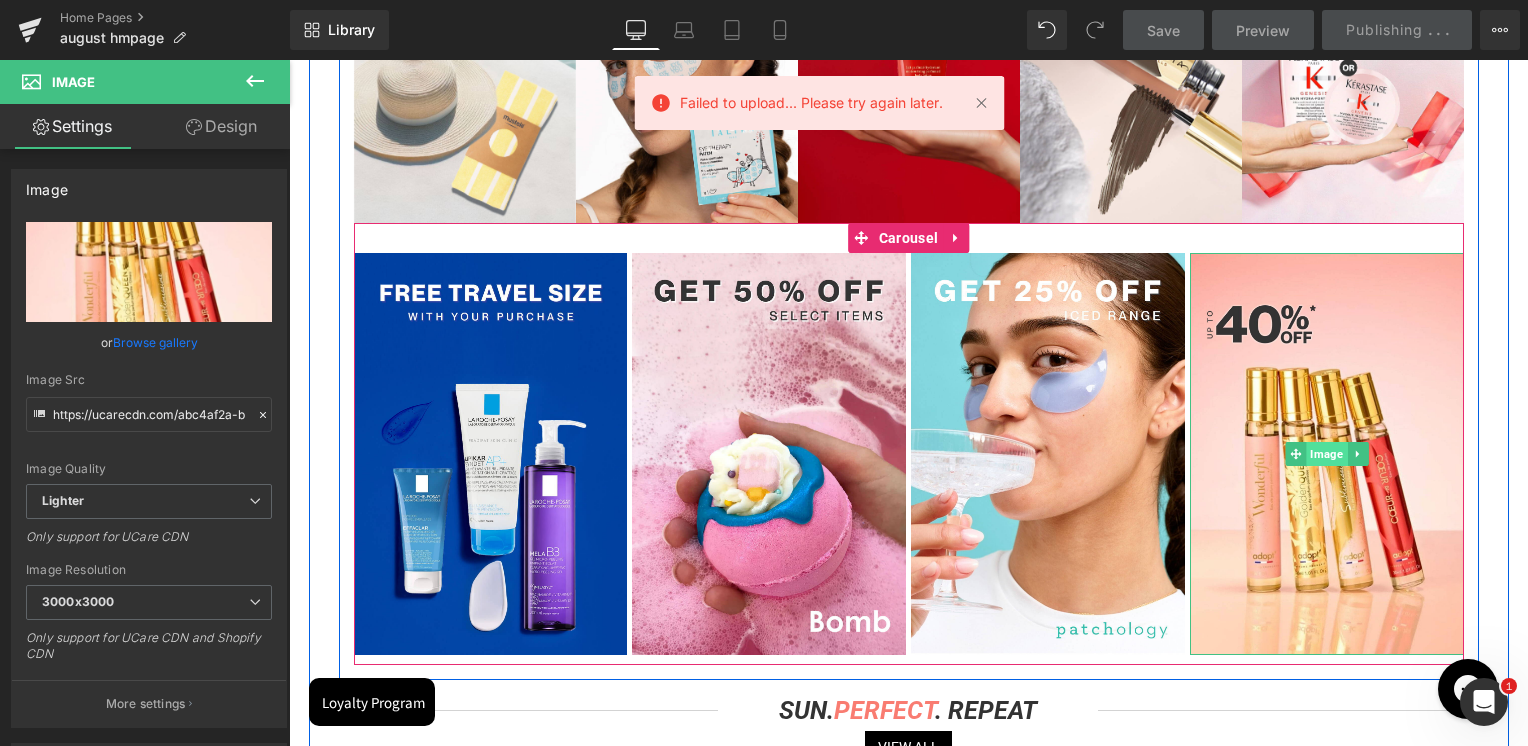 click on "Image" at bounding box center (1326, 454) 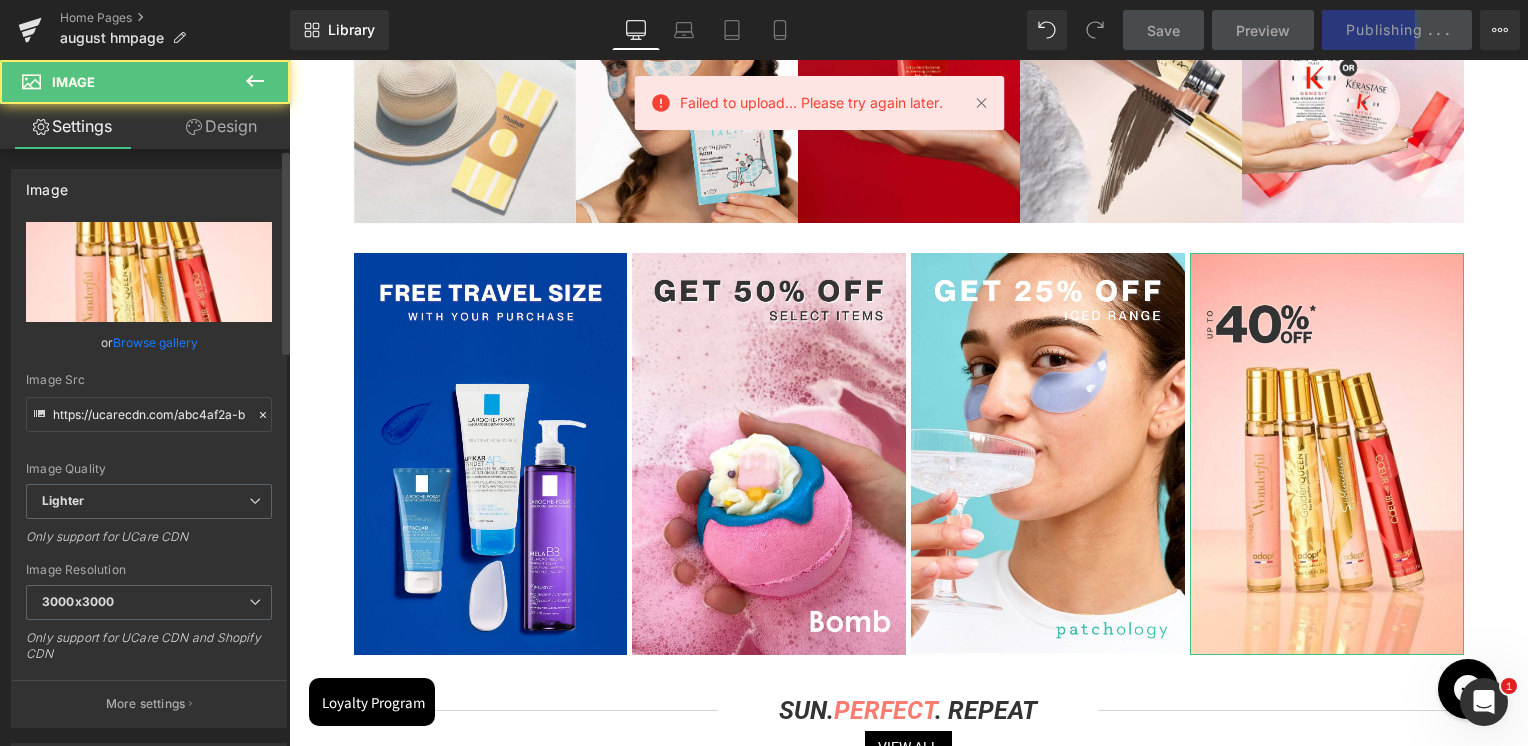 click at bounding box center [149, 272] 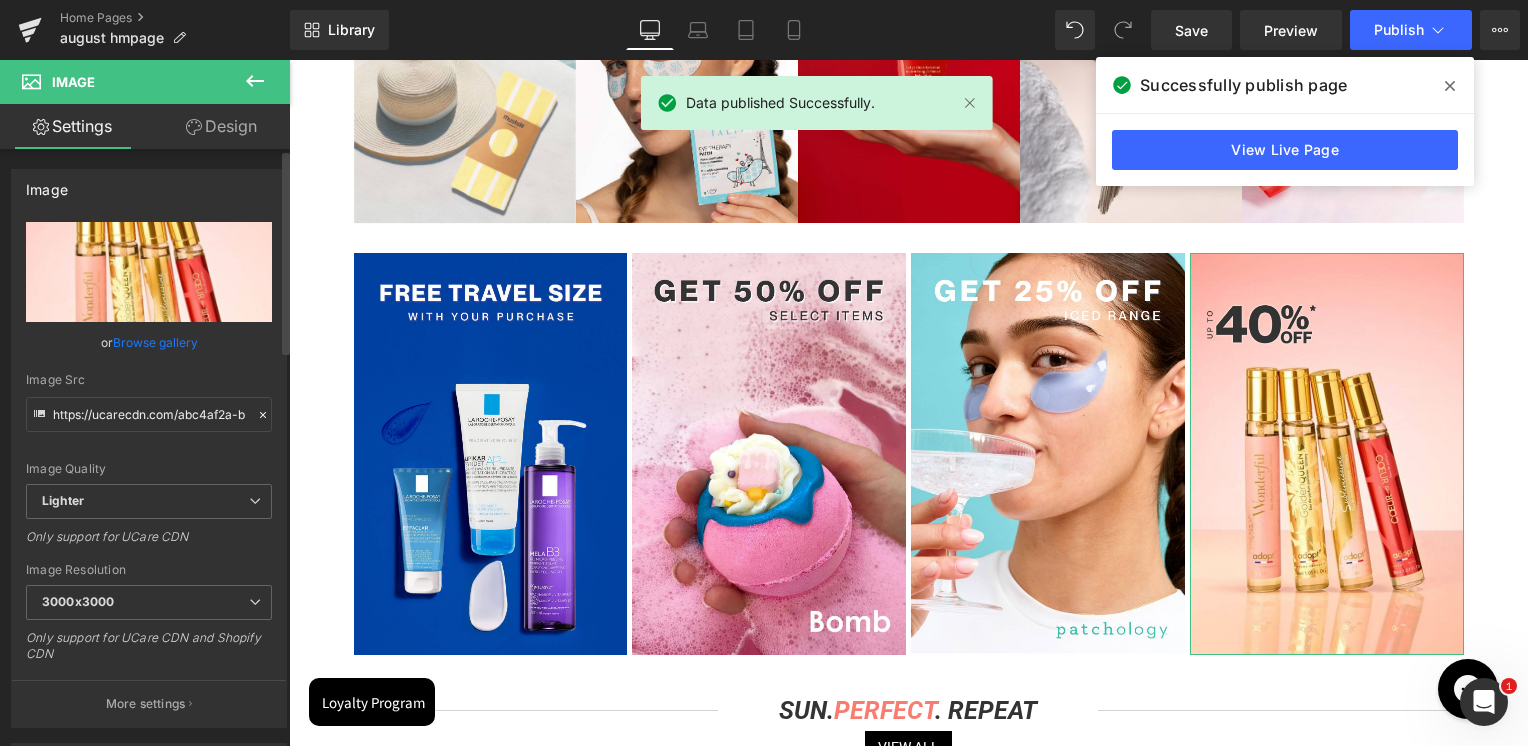 click at bounding box center [149, 272] 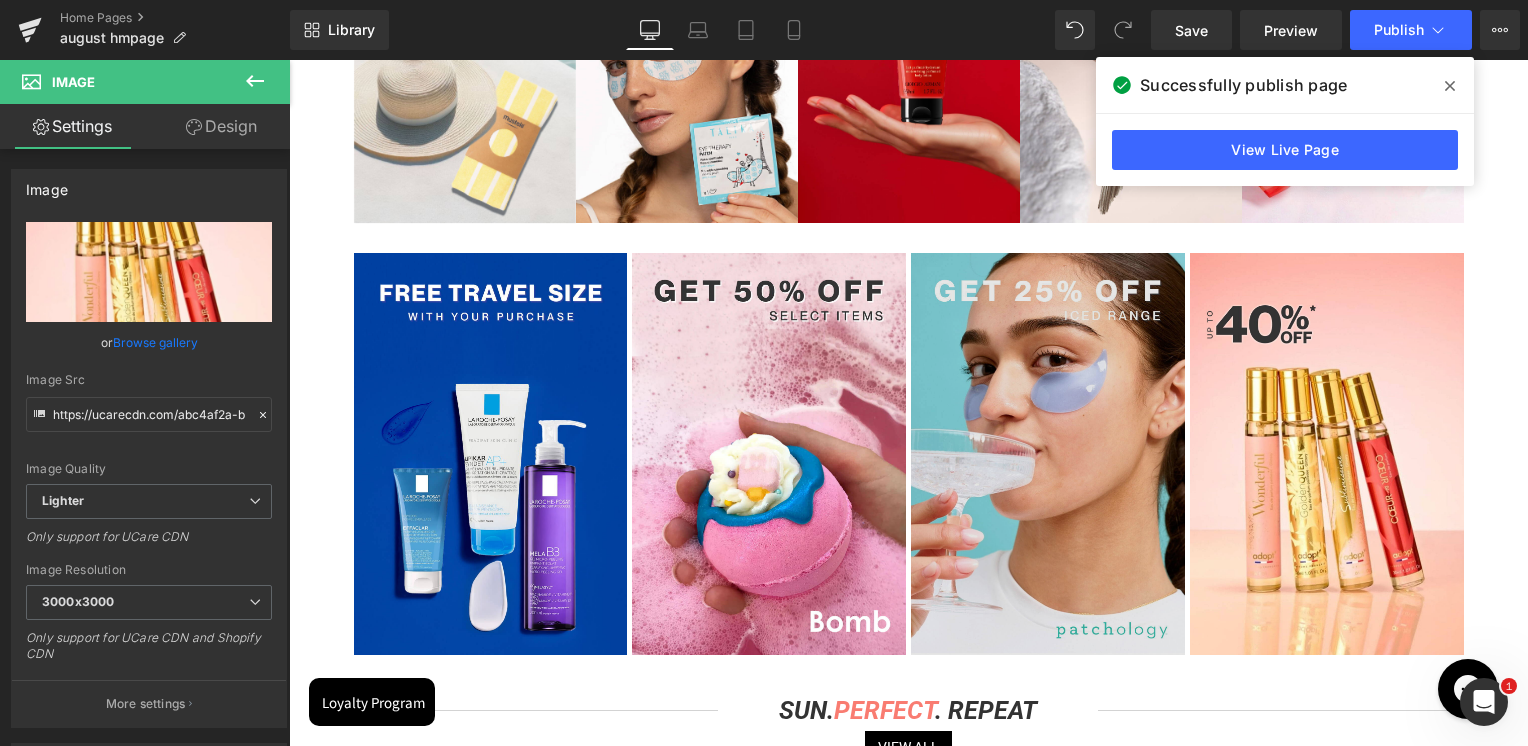 click at bounding box center (1327, 454) 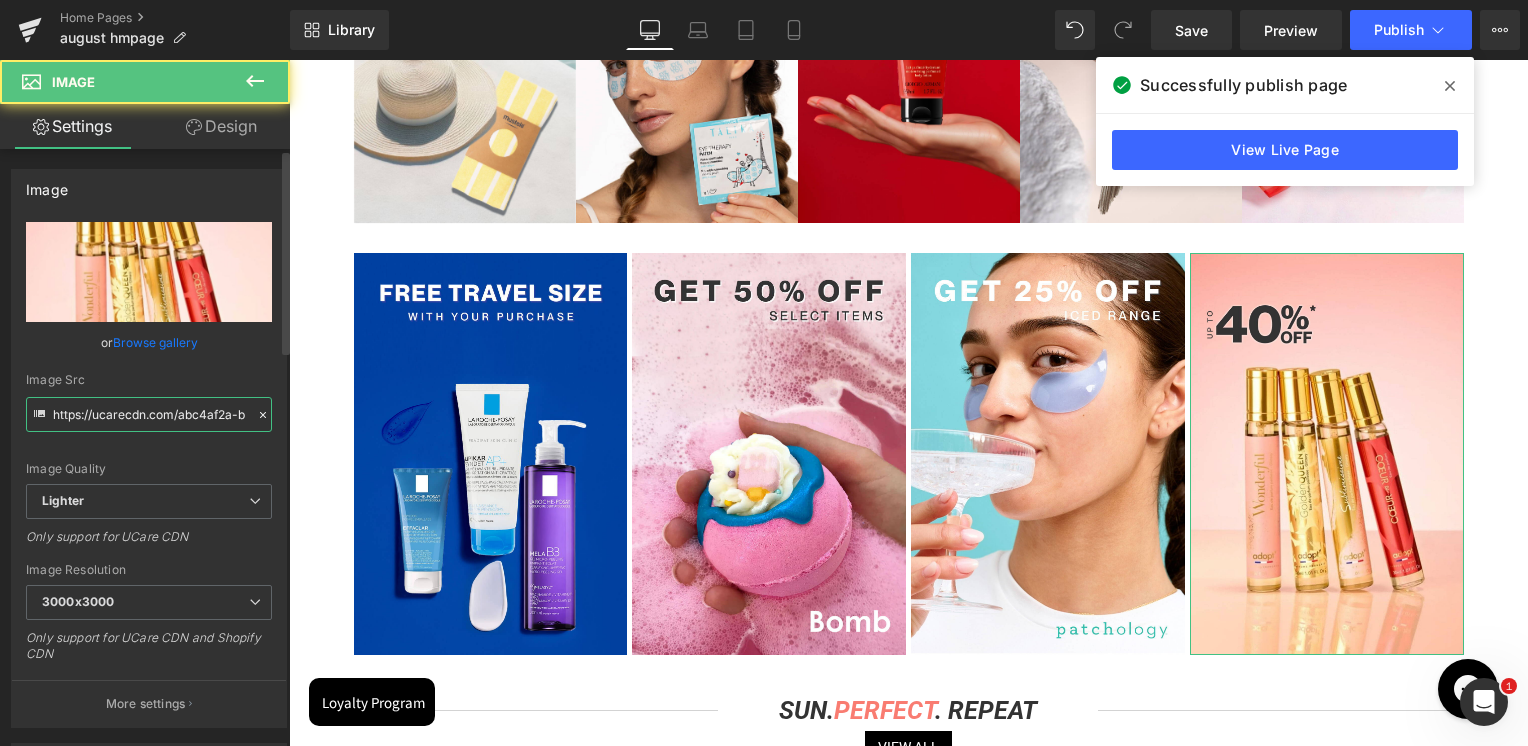click on "https://ucarecdn.com/abc4af2a-b957-401c-a97e-09c79c9a5343/-/format/auto/-/preview/3000x3000/-/quality/lighter/Adopt.jpg" at bounding box center [149, 414] 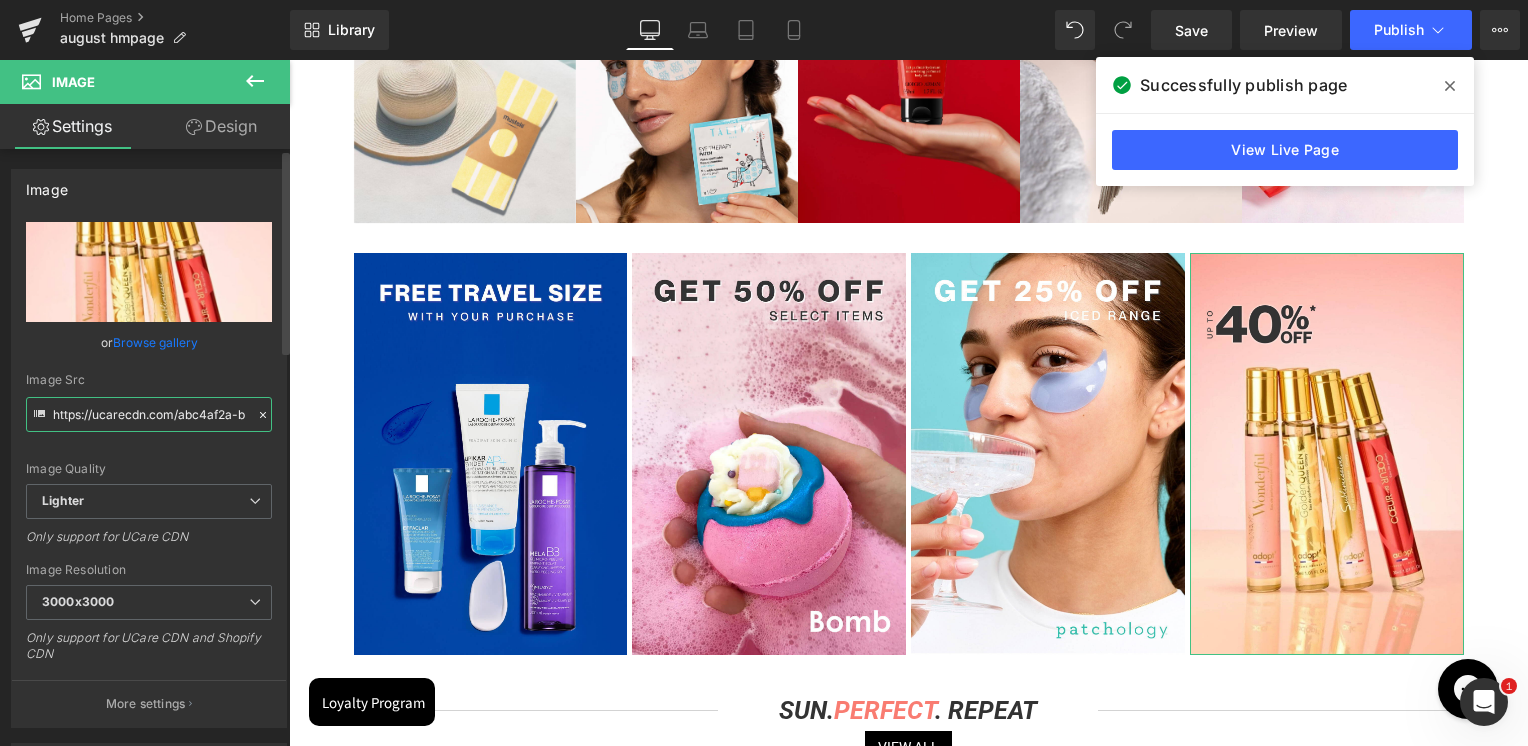 paste on "cdn.shopify.com/s/files/1/0295/0545/4173/files/phyto_all_month.jpg?v=1754393556" 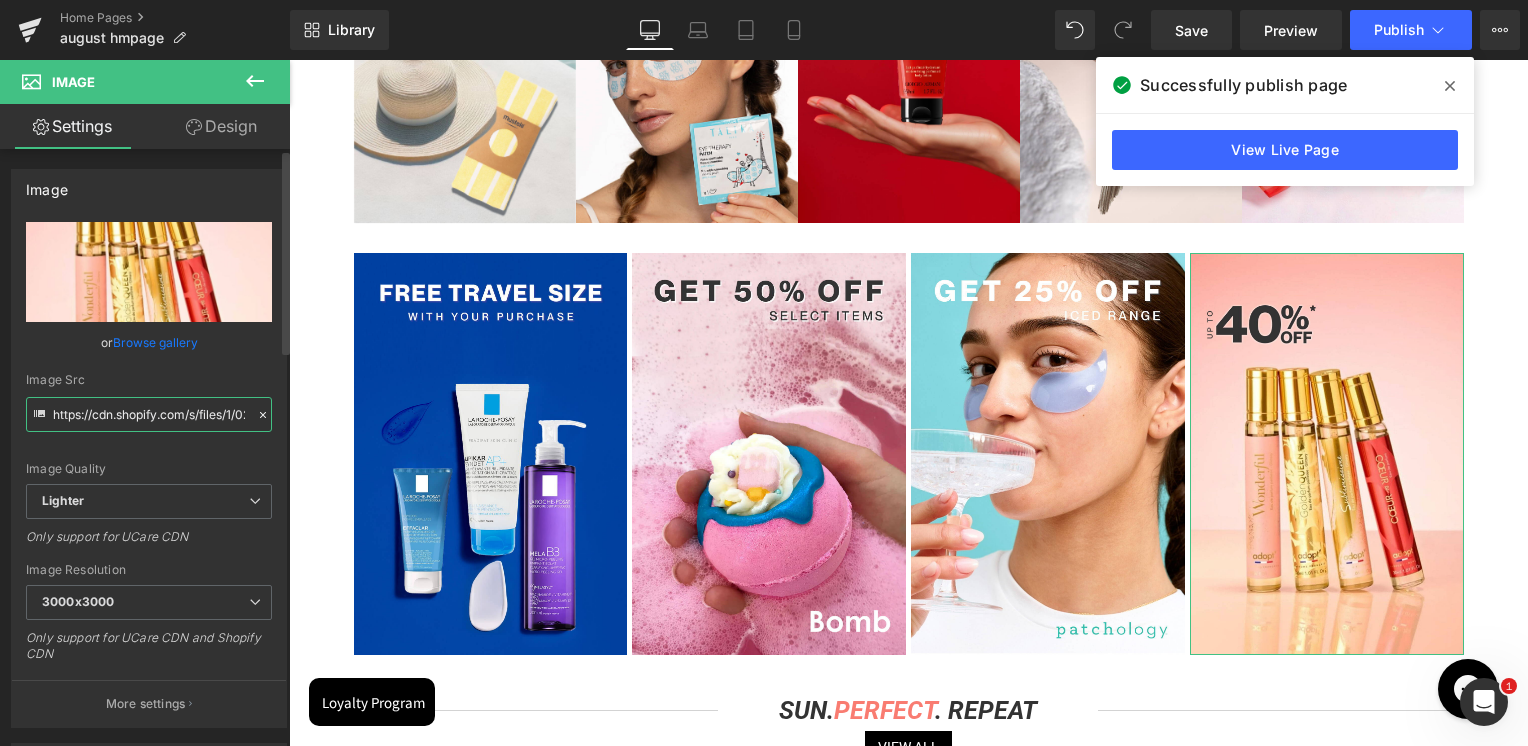 scroll, scrollTop: 0, scrollLeft: 332, axis: horizontal 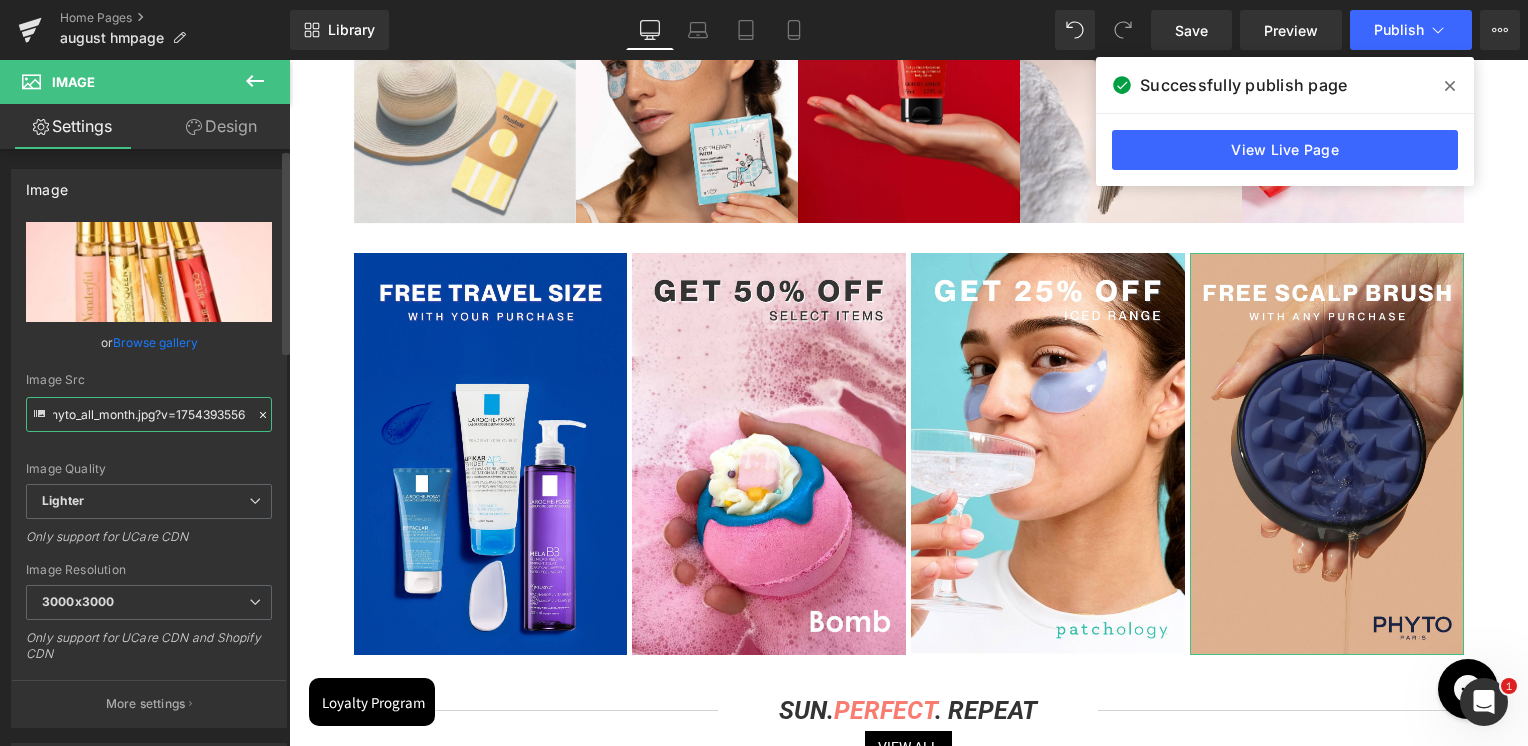 type on "https://cdn.shopify.com/s/files/1/0295/0545/4173/files/phyto_all_month.jpg?v=1754393556" 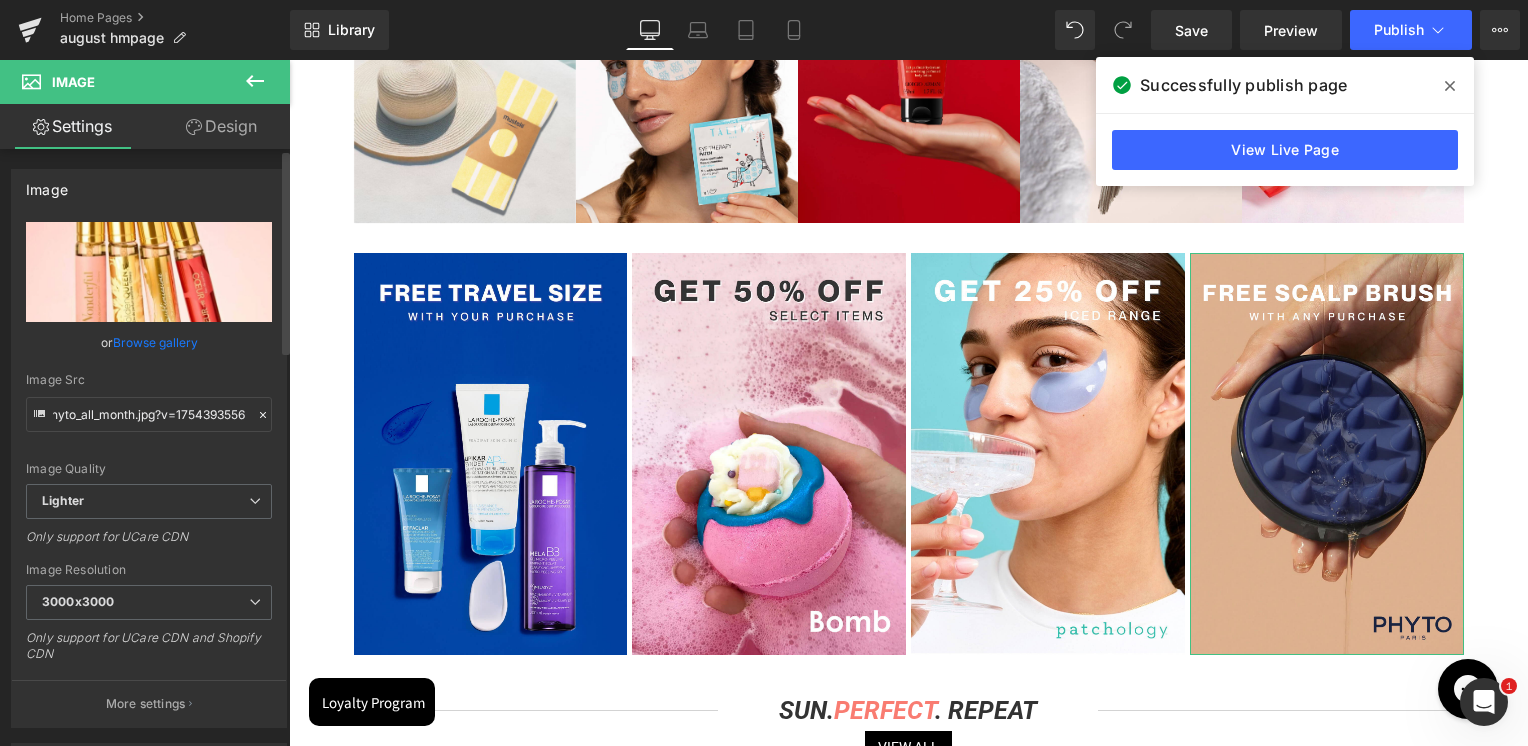 click on "Image Src" at bounding box center [149, 380] 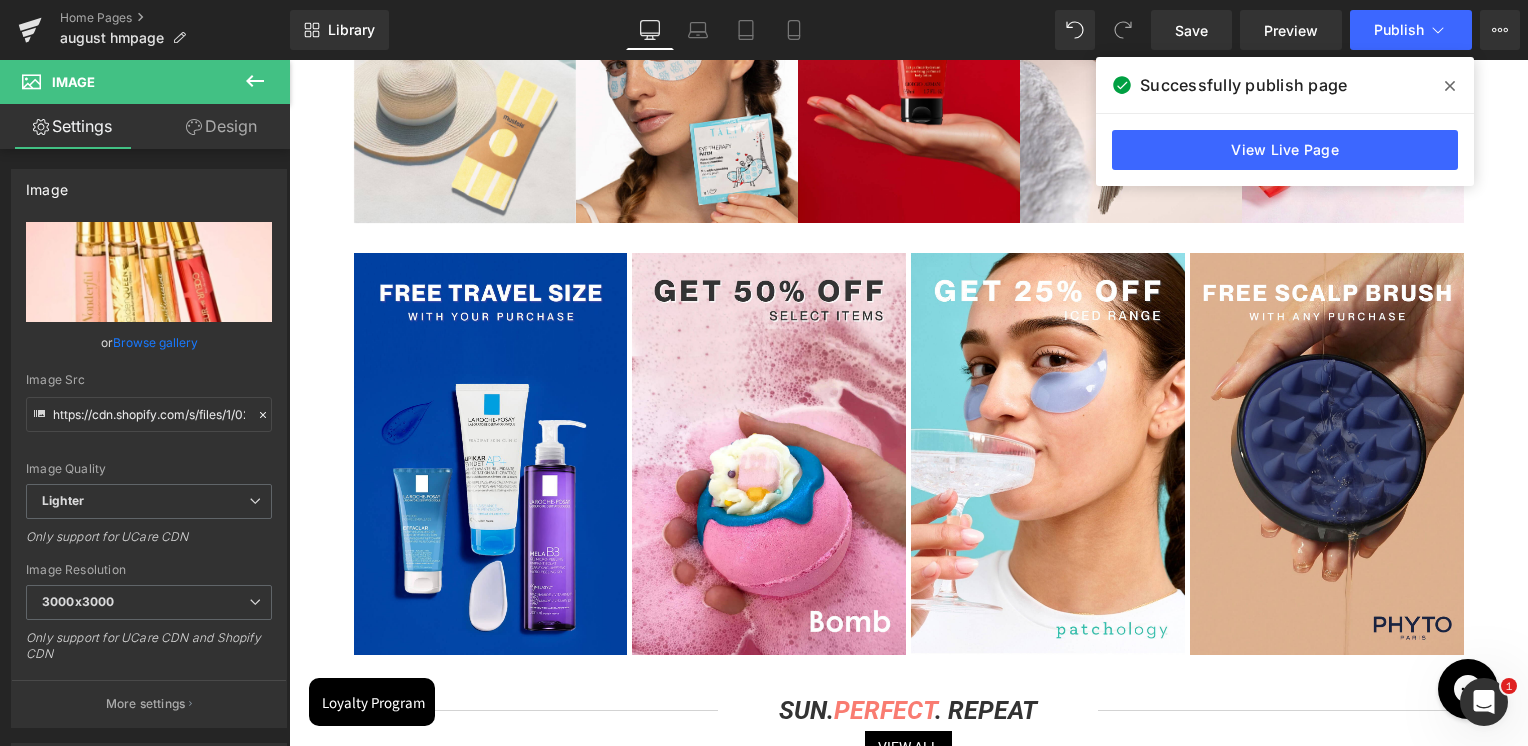 click at bounding box center (1450, 86) 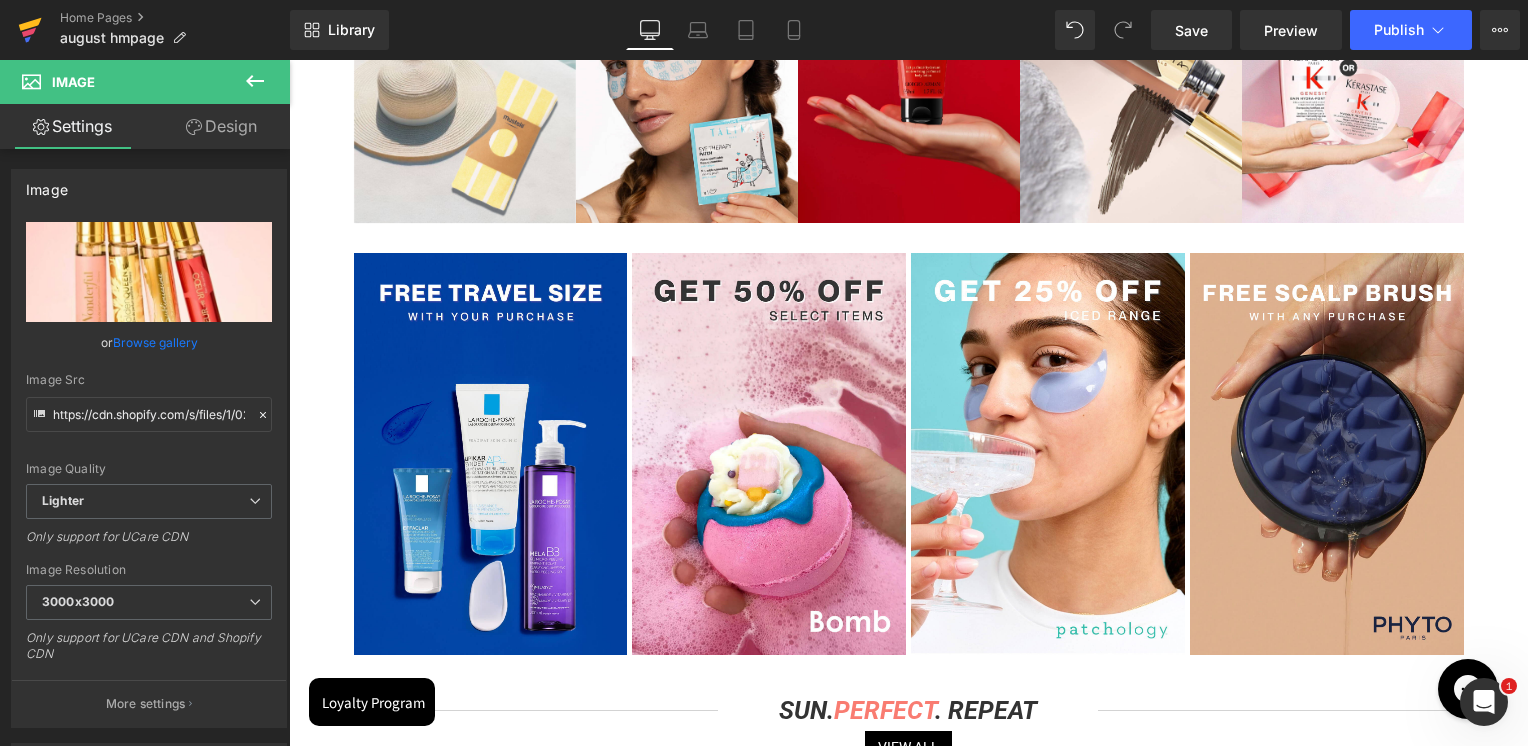 click 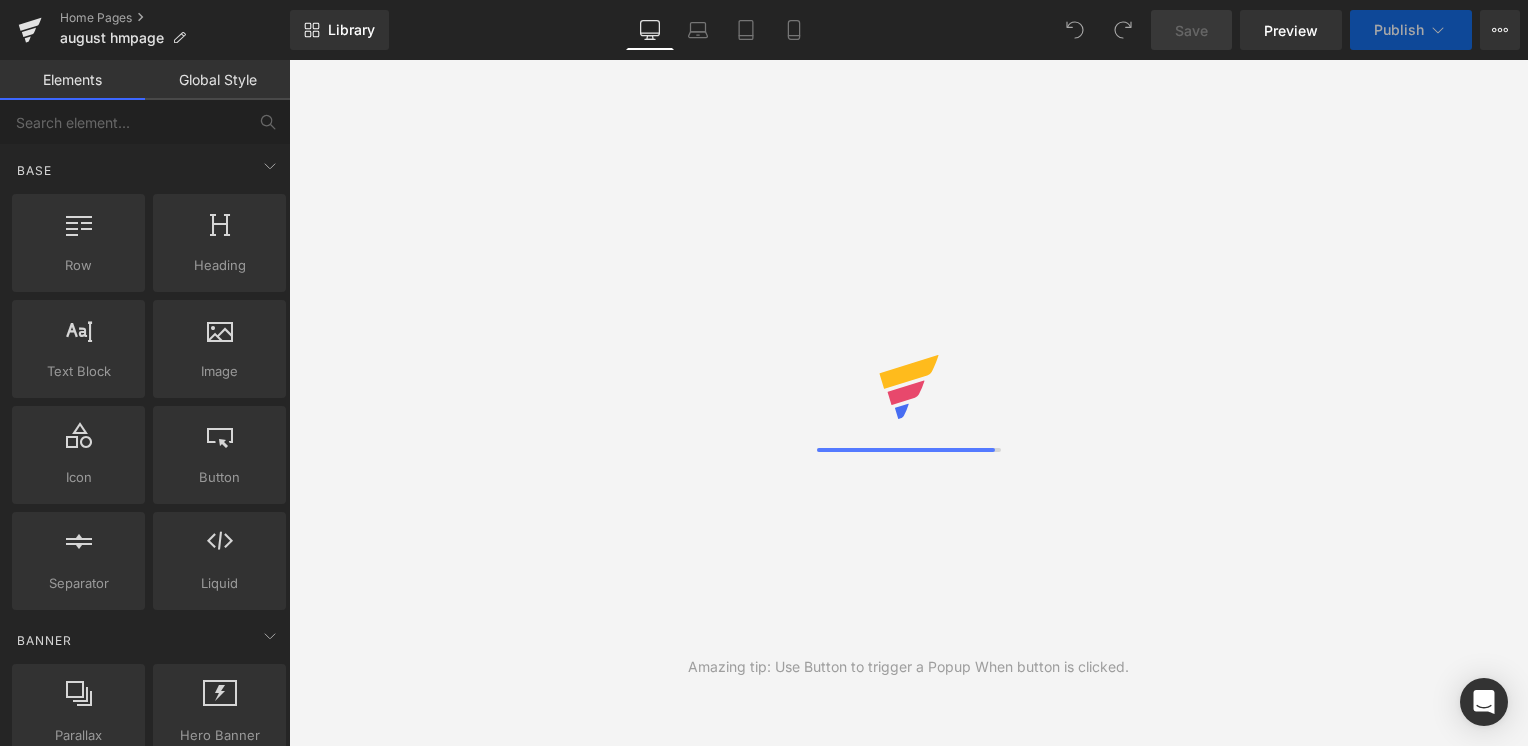 scroll, scrollTop: 0, scrollLeft: 0, axis: both 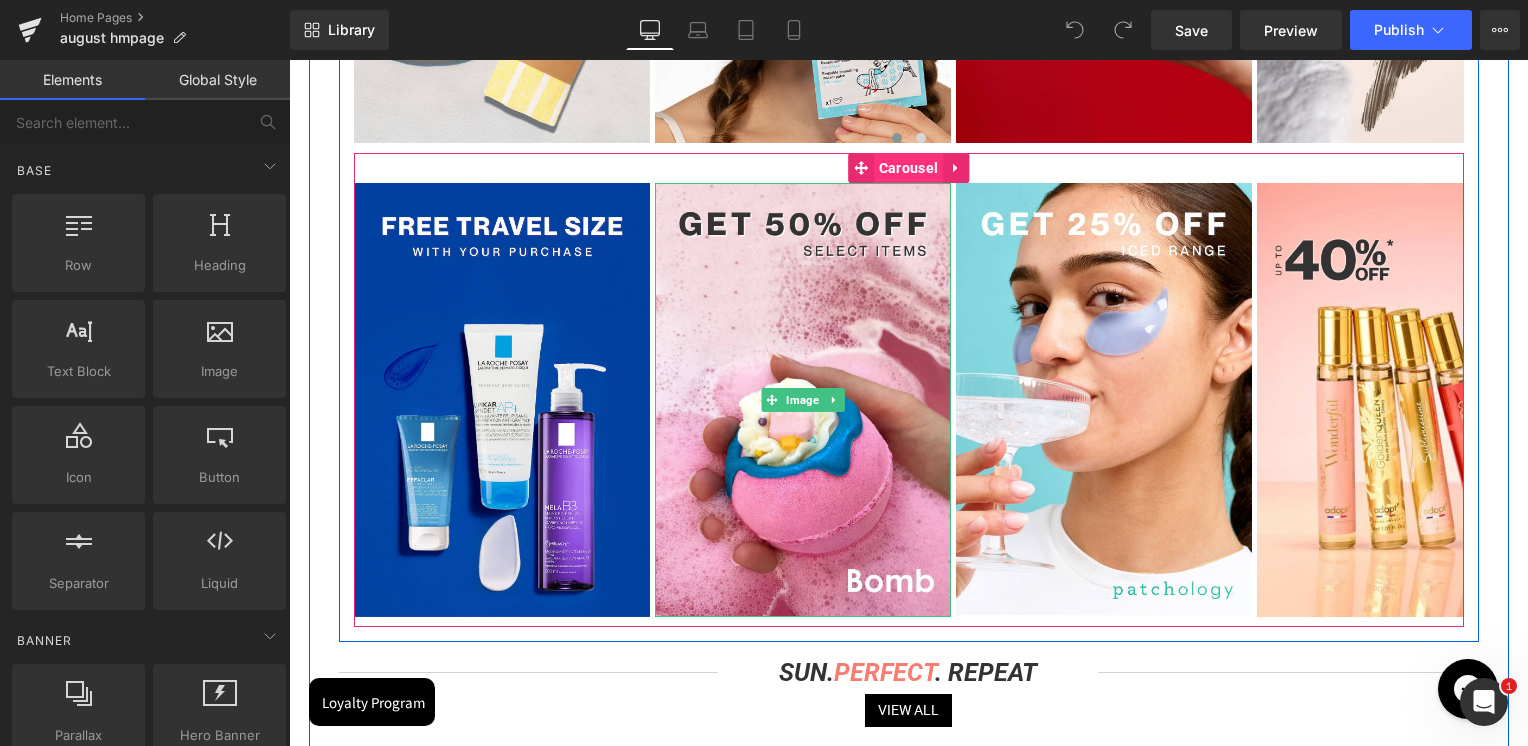 click on "Carousel" at bounding box center [908, 168] 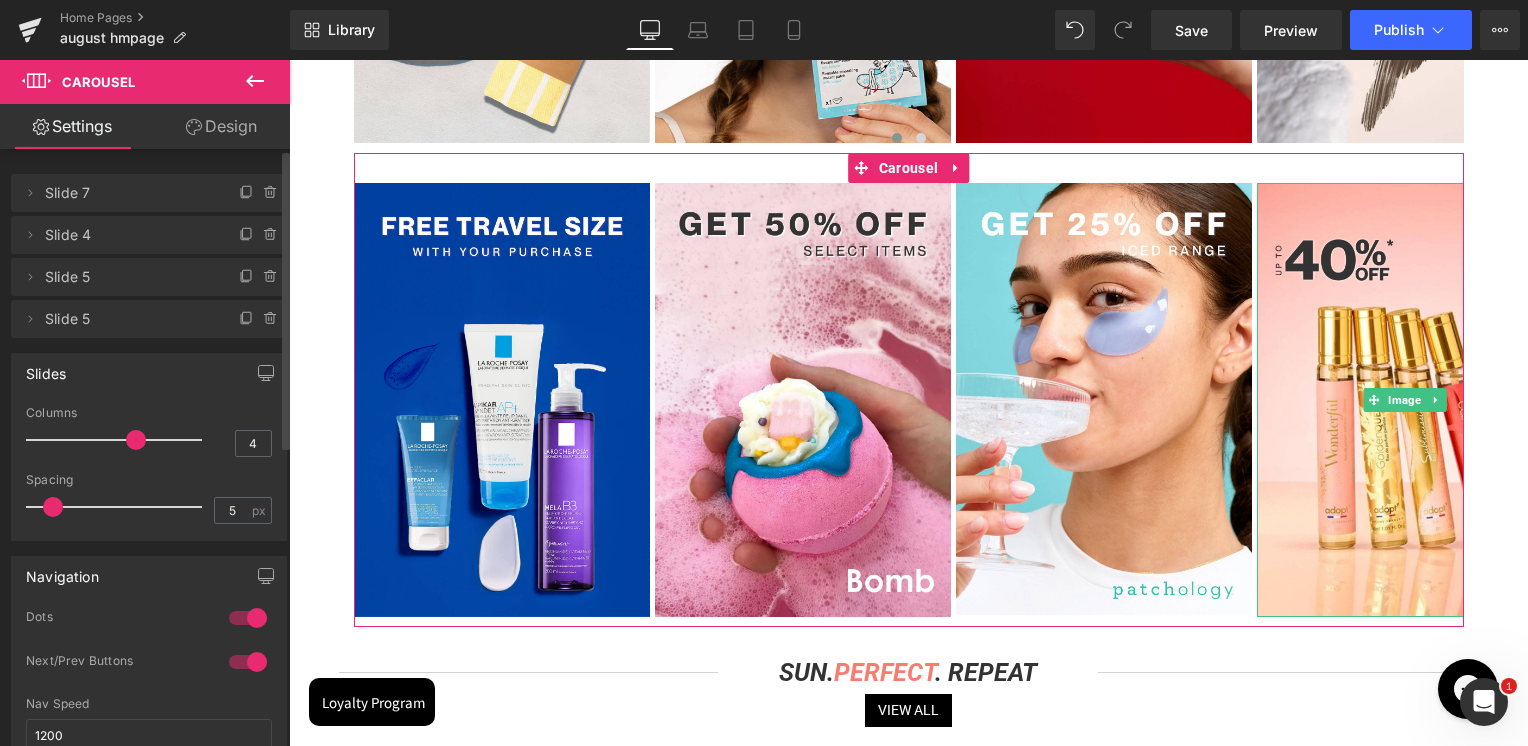 click on "Slide 5" at bounding box center (129, 319) 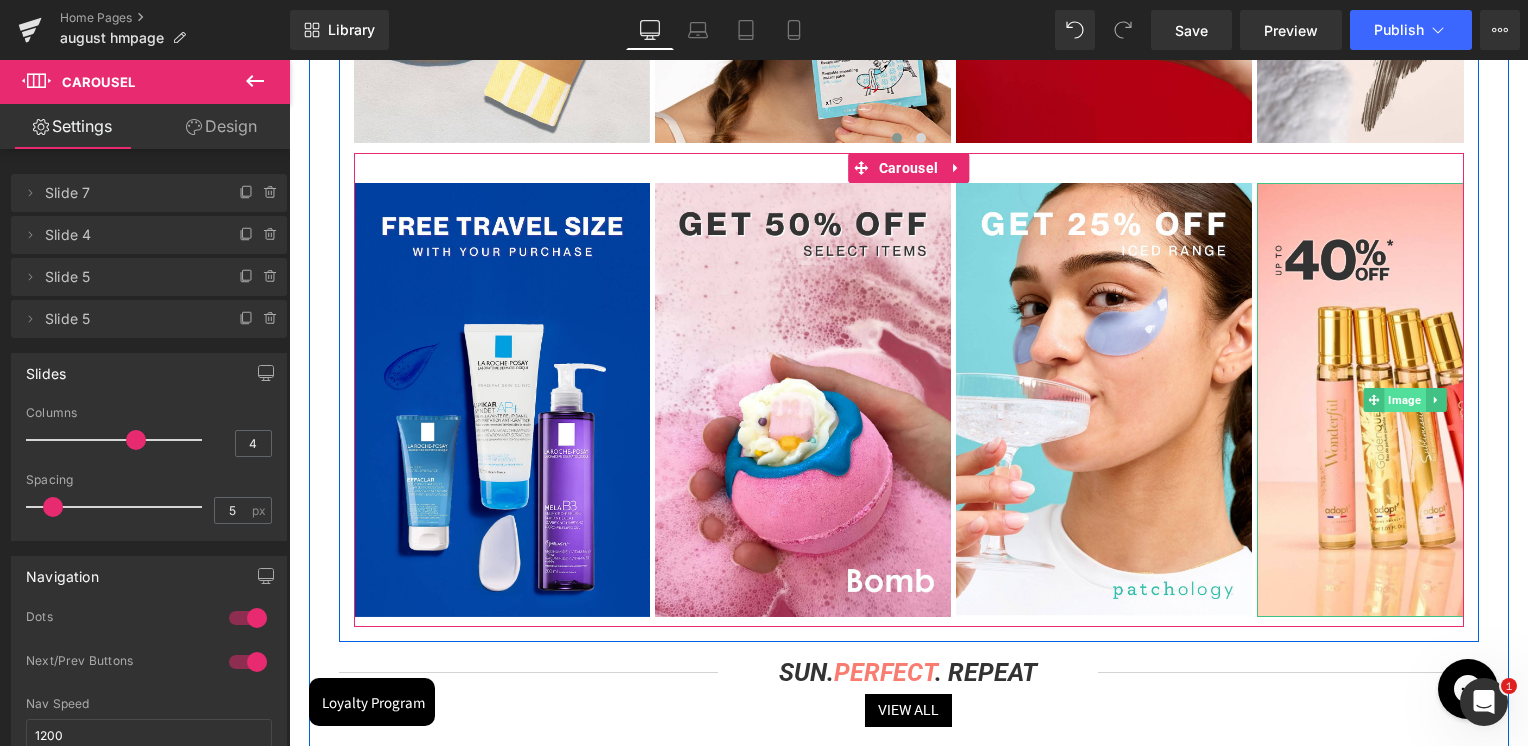 click on "Image" at bounding box center [1405, 400] 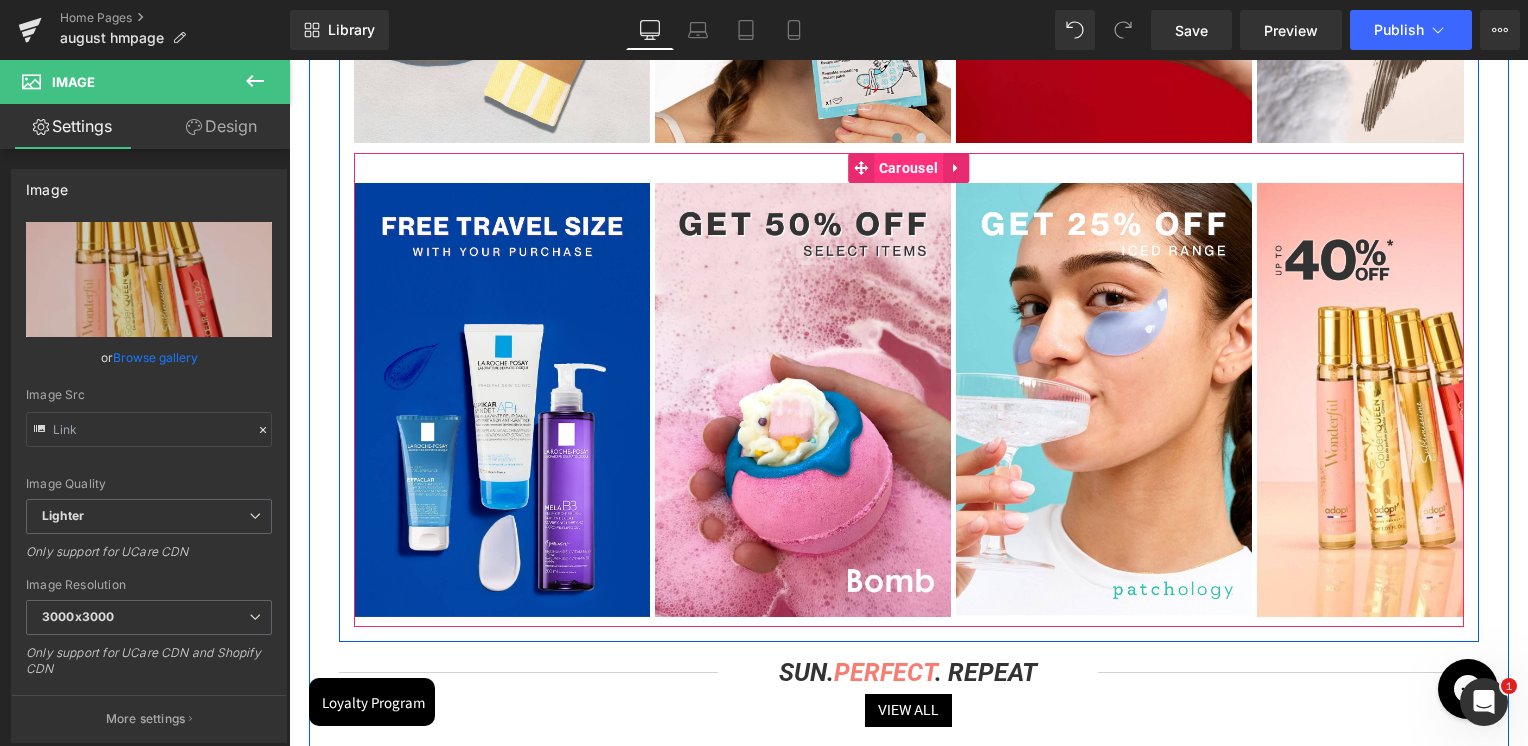 click on "Carousel" at bounding box center (908, 168) 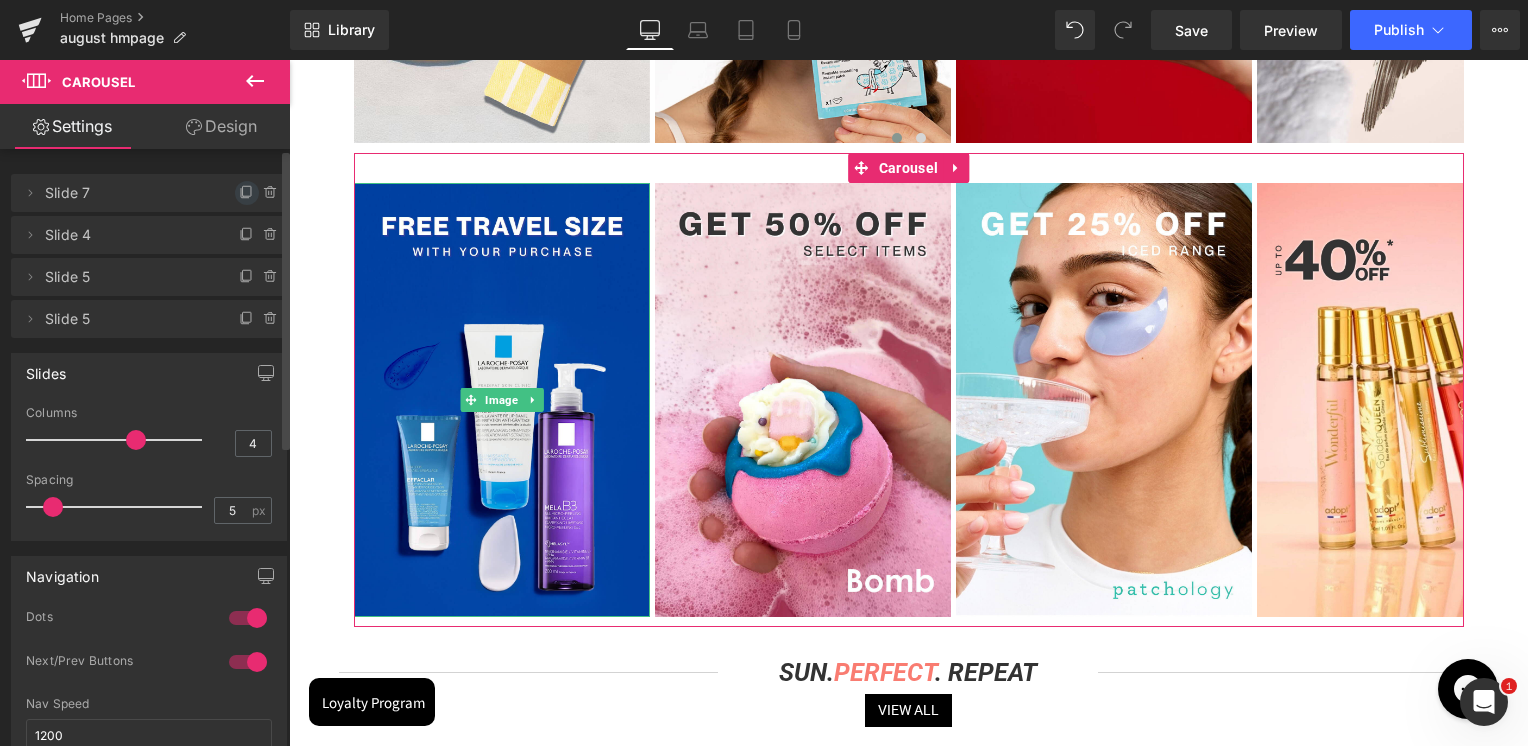 click 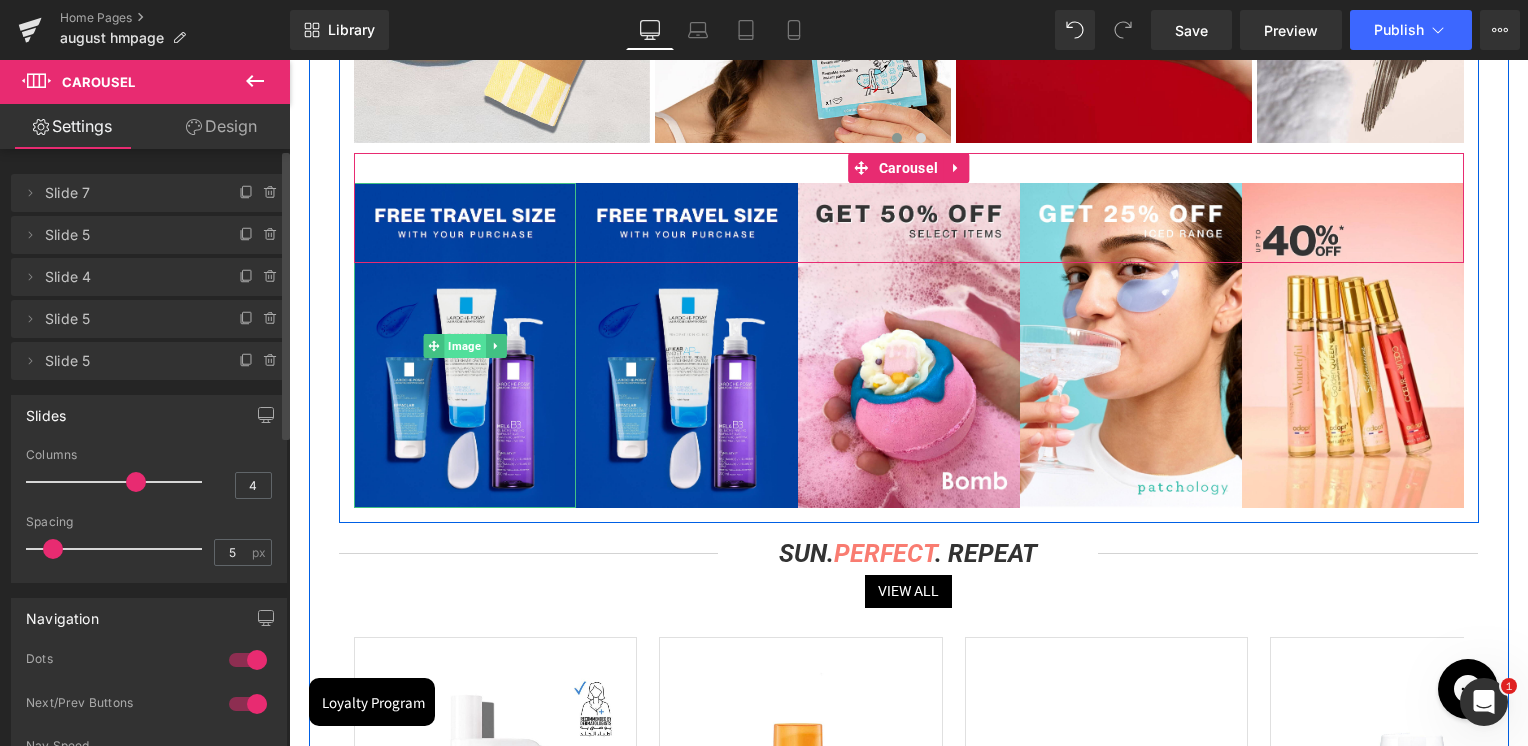 click on "Image" at bounding box center (464, 346) 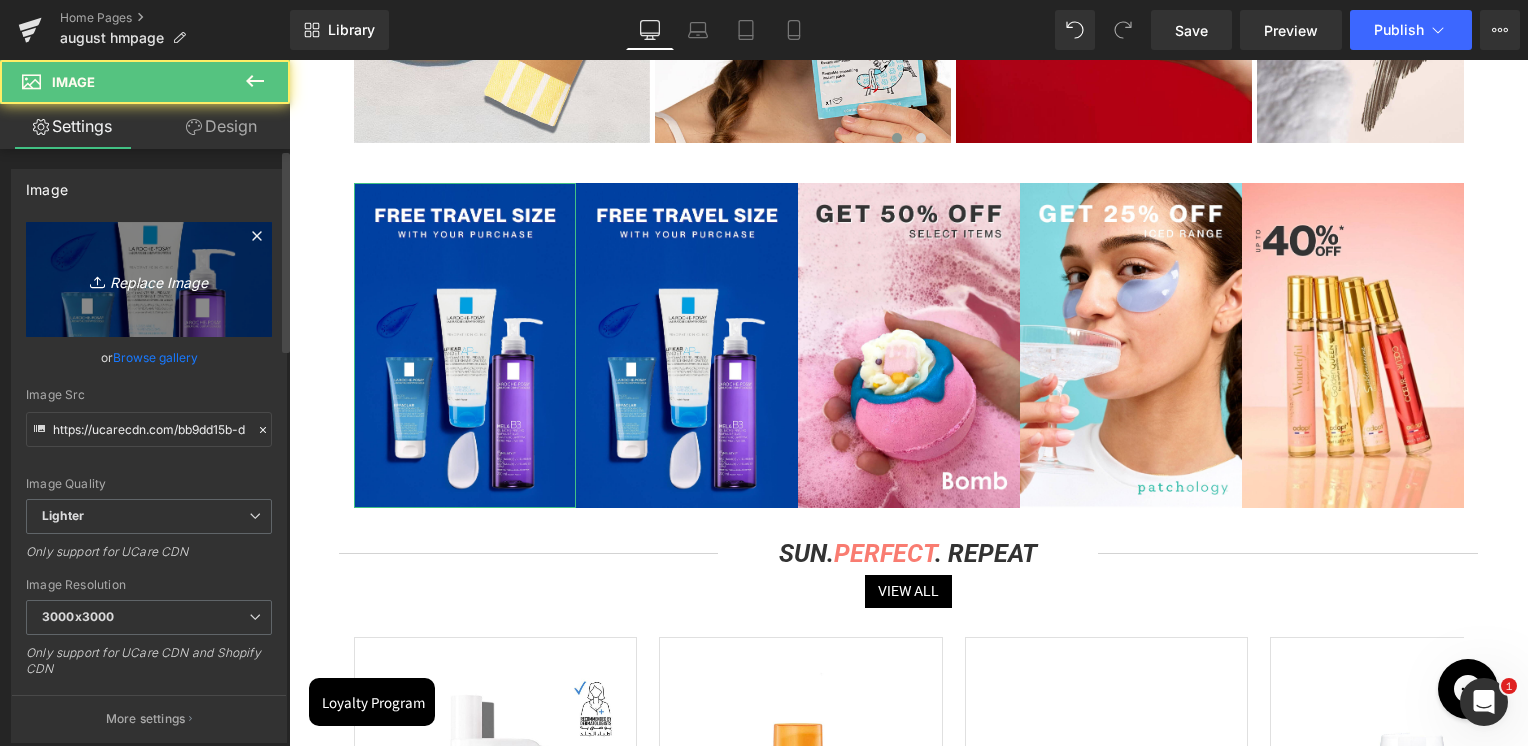 click on "Replace Image" at bounding box center [149, 279] 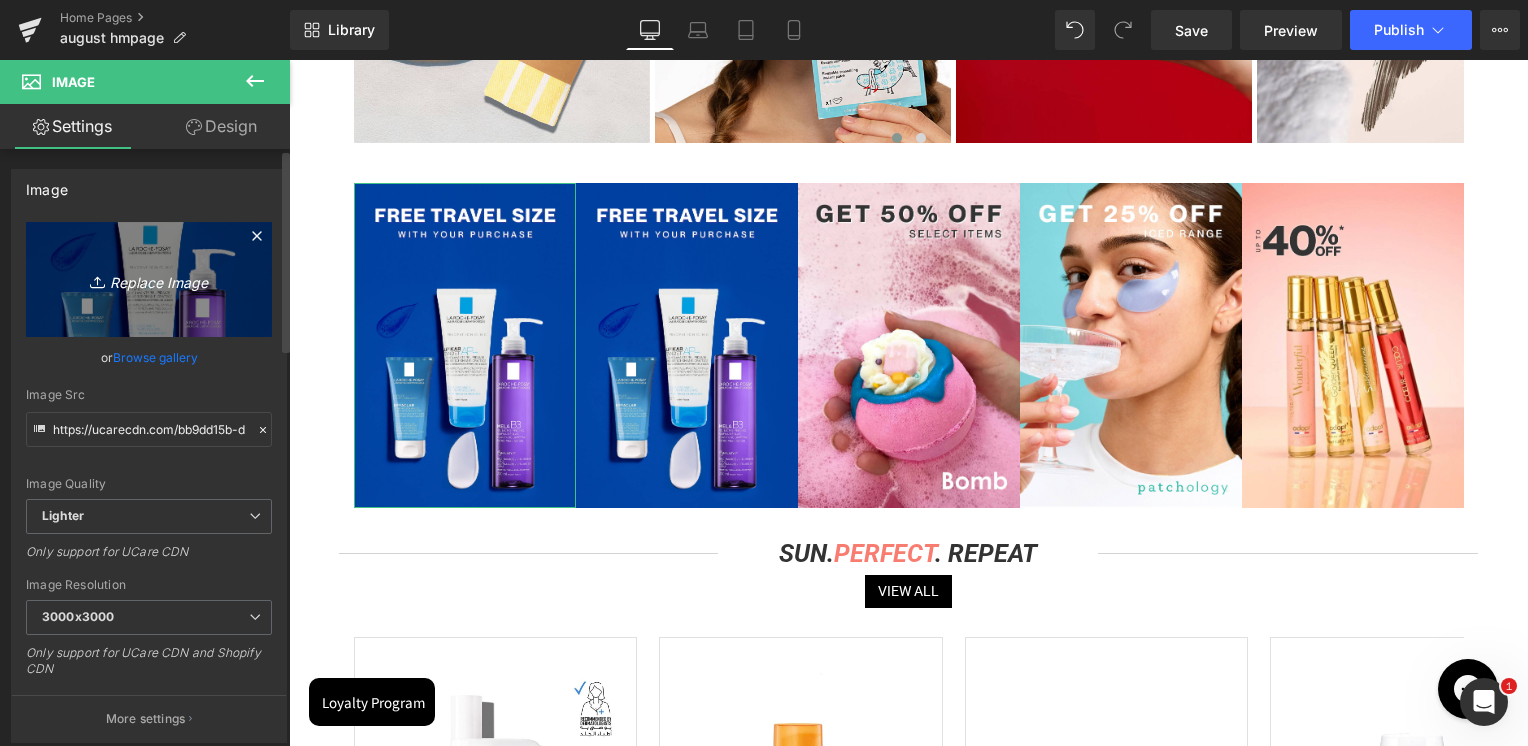 type on "C:\fakepath\phyto all month.jpg" 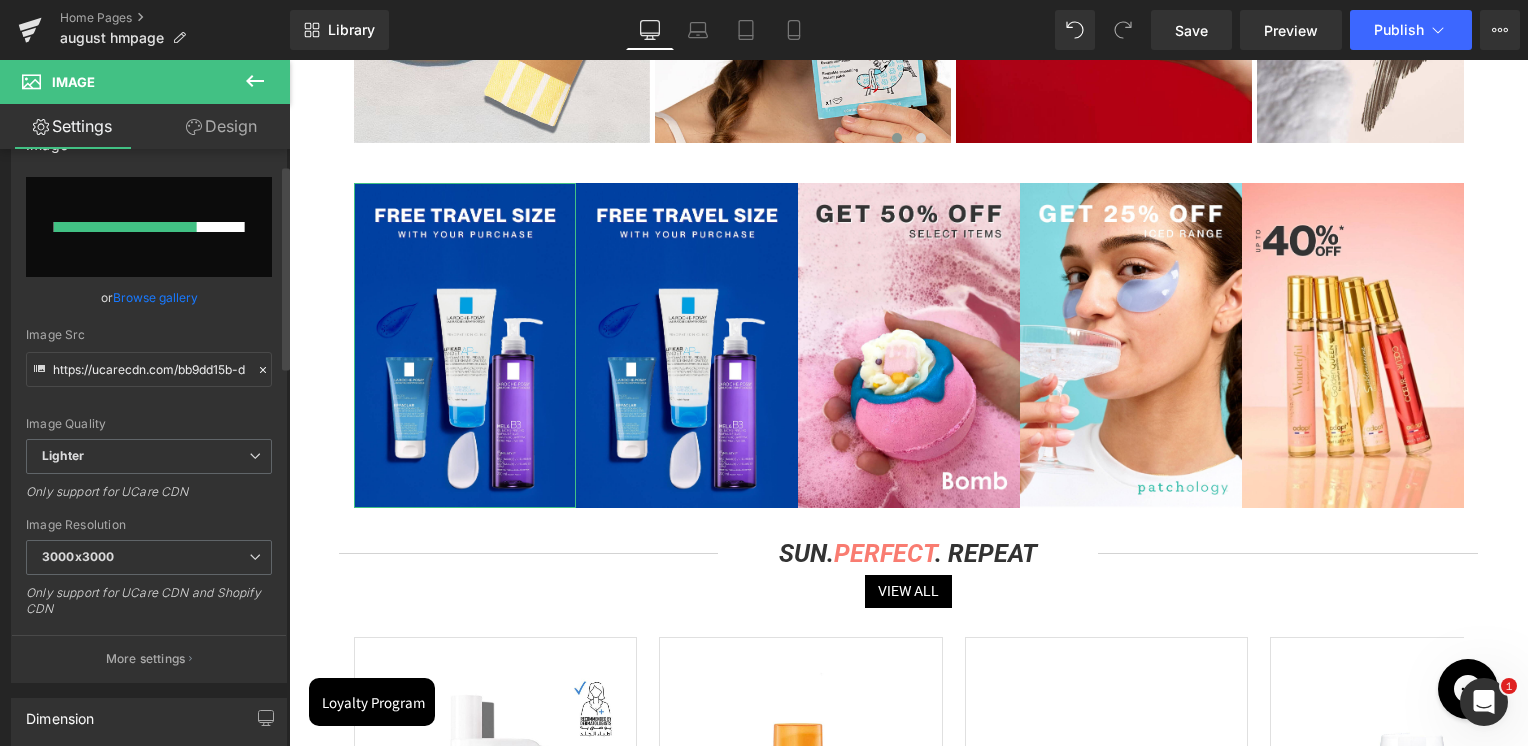 scroll, scrollTop: 0, scrollLeft: 0, axis: both 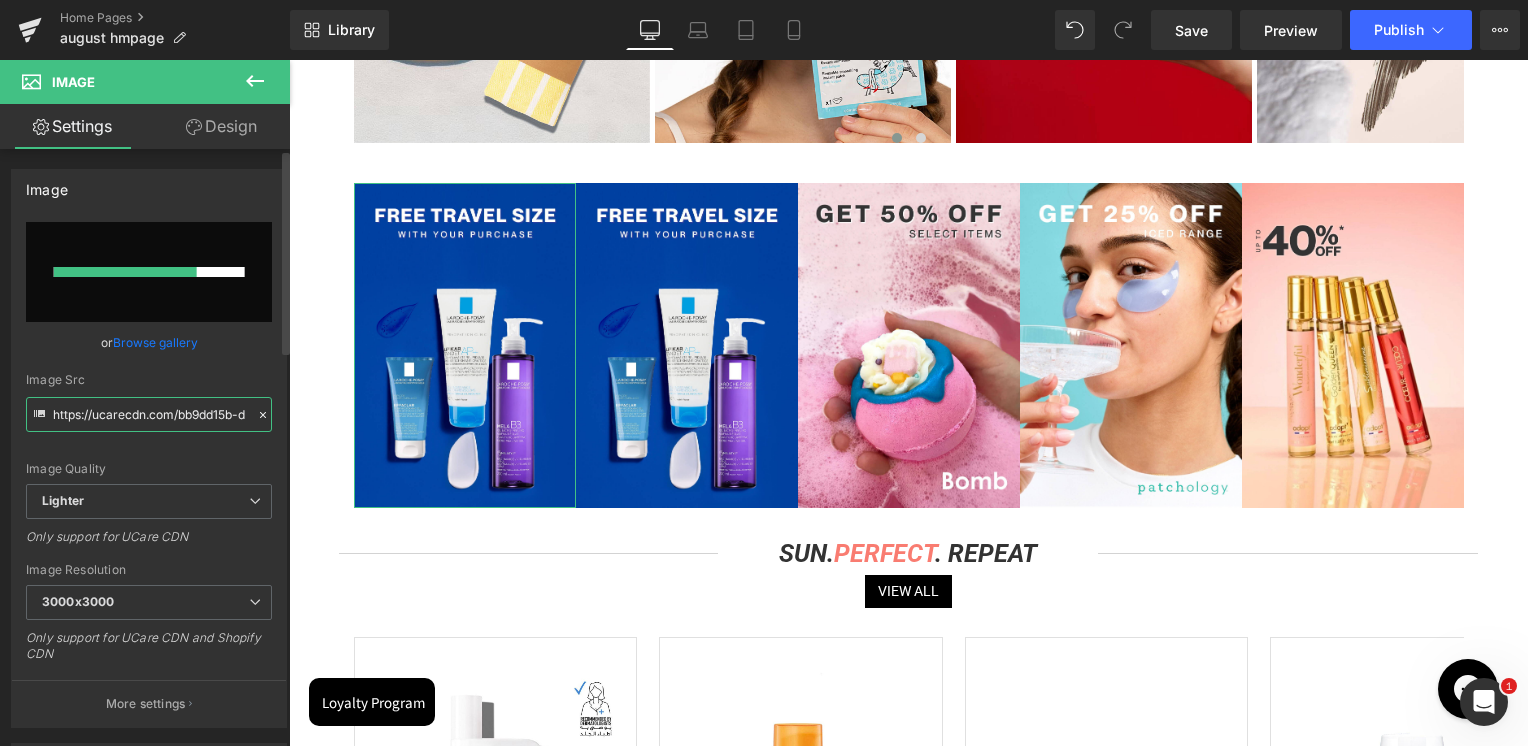 click on "https://ucarecdn.com/bb9dd15b-d798-484e-a284-c217f9379879/-/format/auto/-/preview/3000x3000/-/quality/lighter/LRP.jpg" at bounding box center [149, 414] 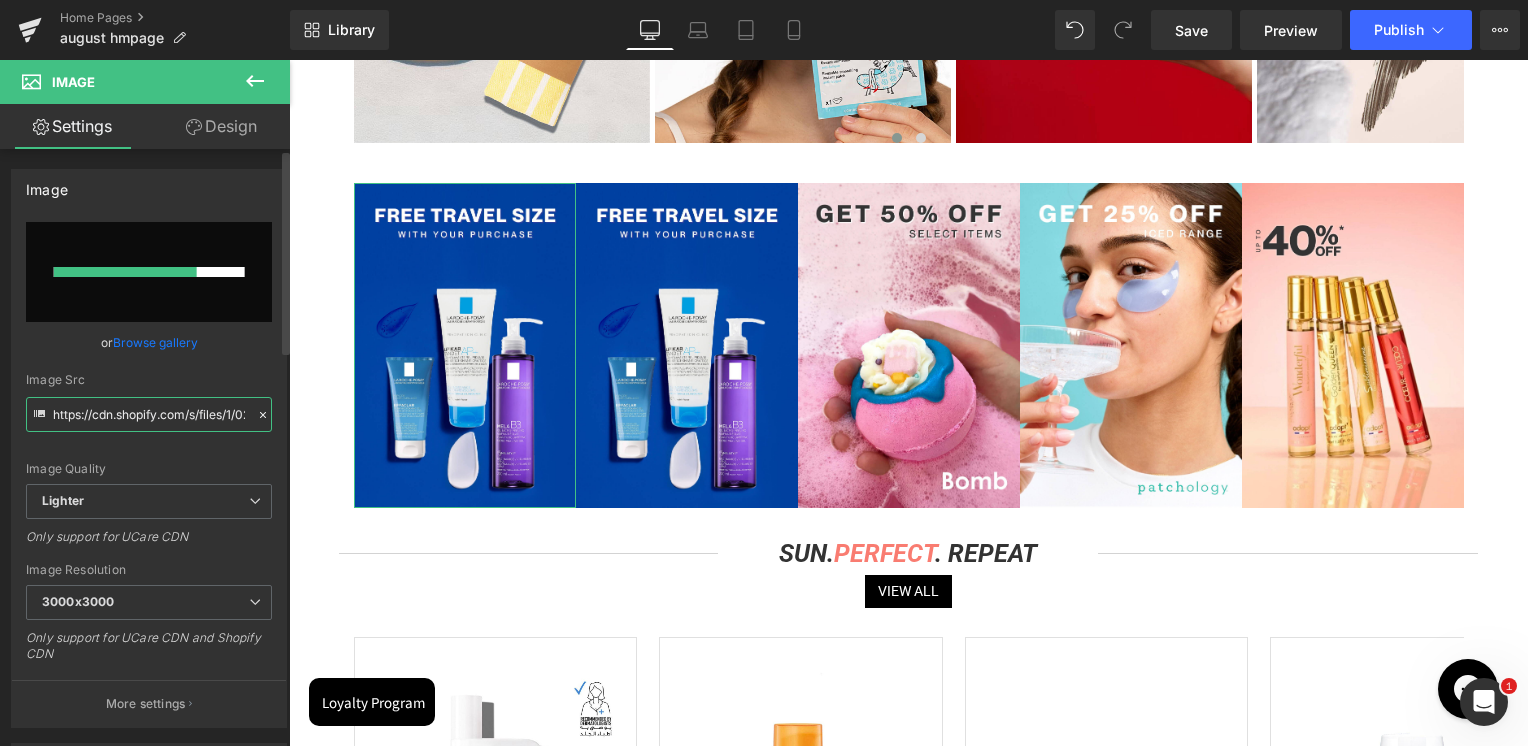scroll, scrollTop: 0, scrollLeft: 332, axis: horizontal 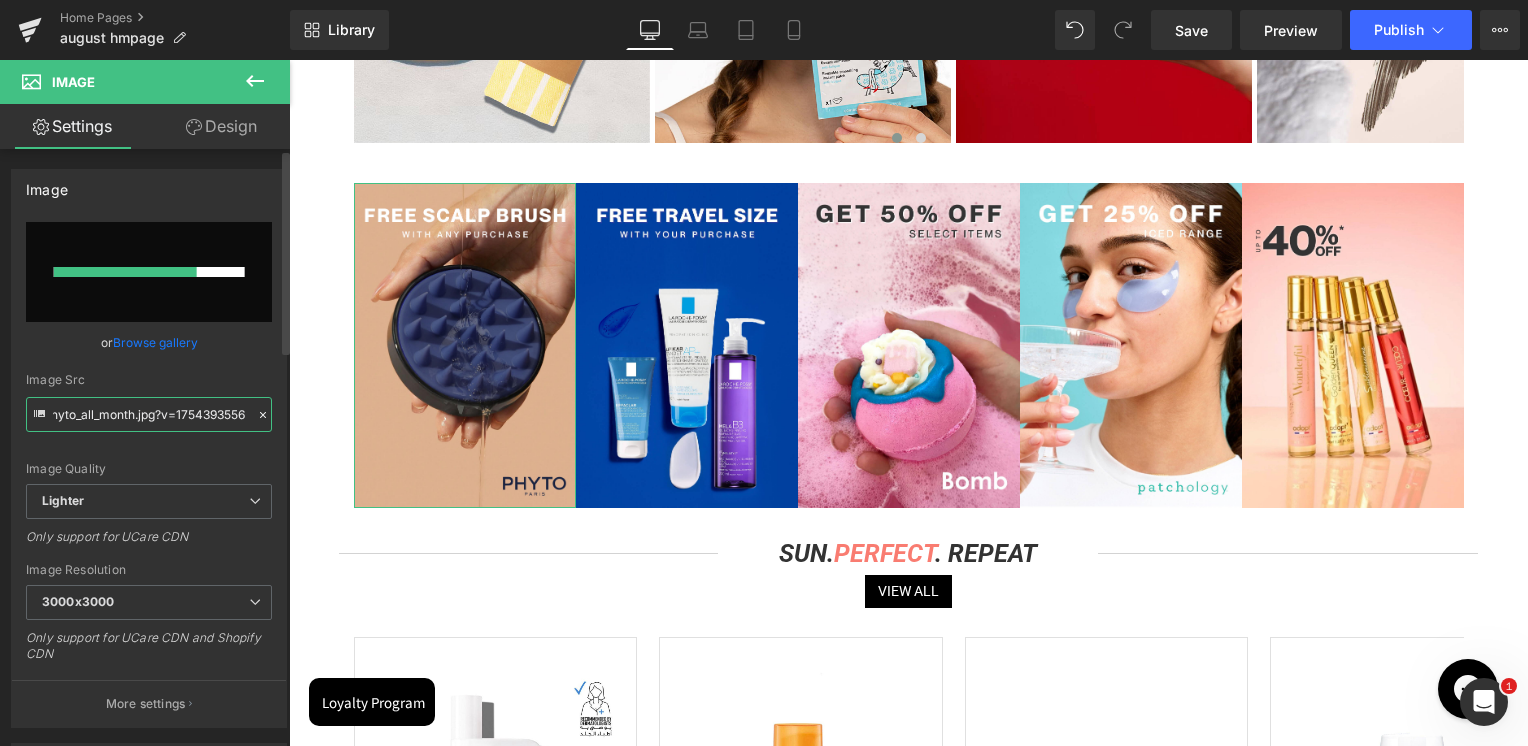 type on "https://cdn.shopify.com/s/files/1/0295/0545/4173/files/phyto_all_month.jpg?v=1754393556" 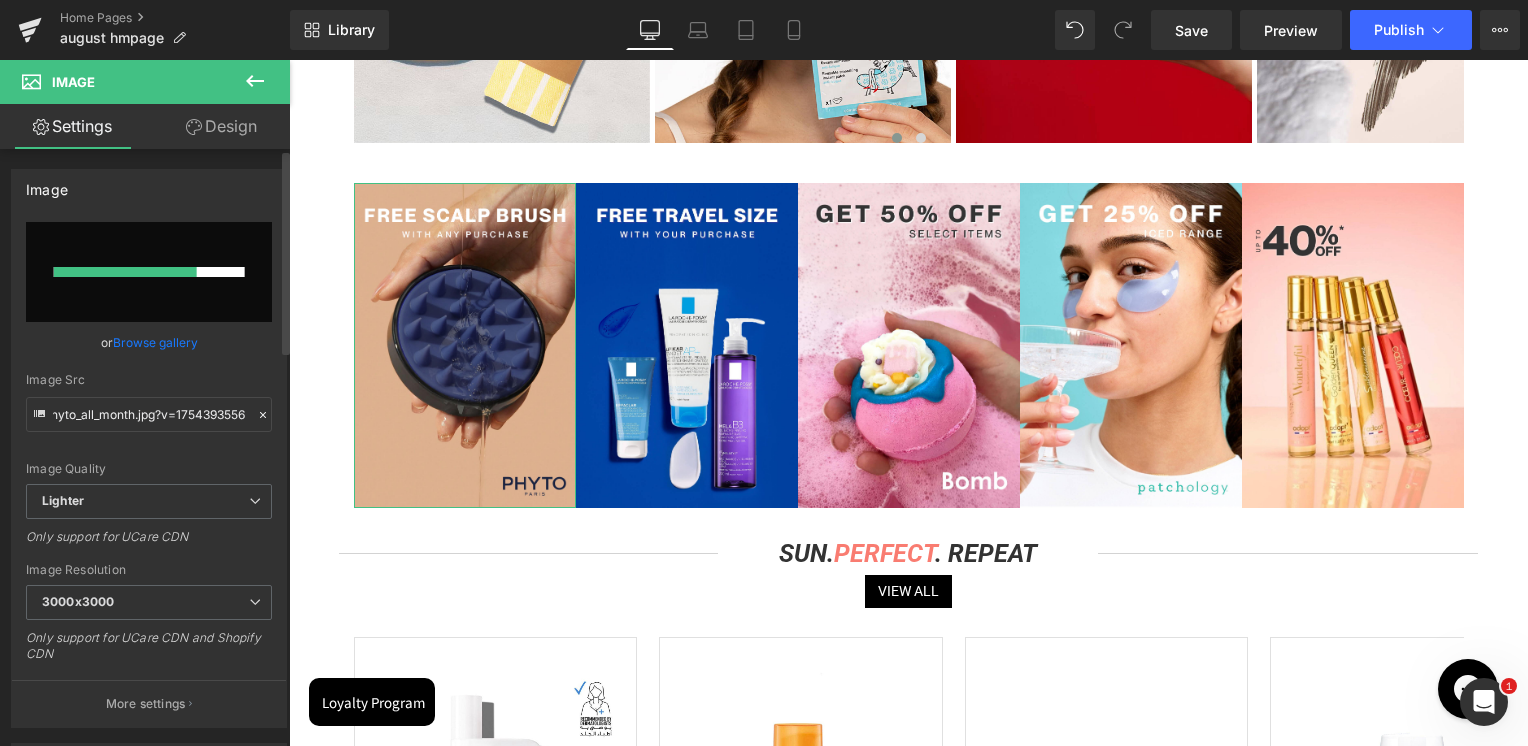 click on "Image Src" at bounding box center (149, 380) 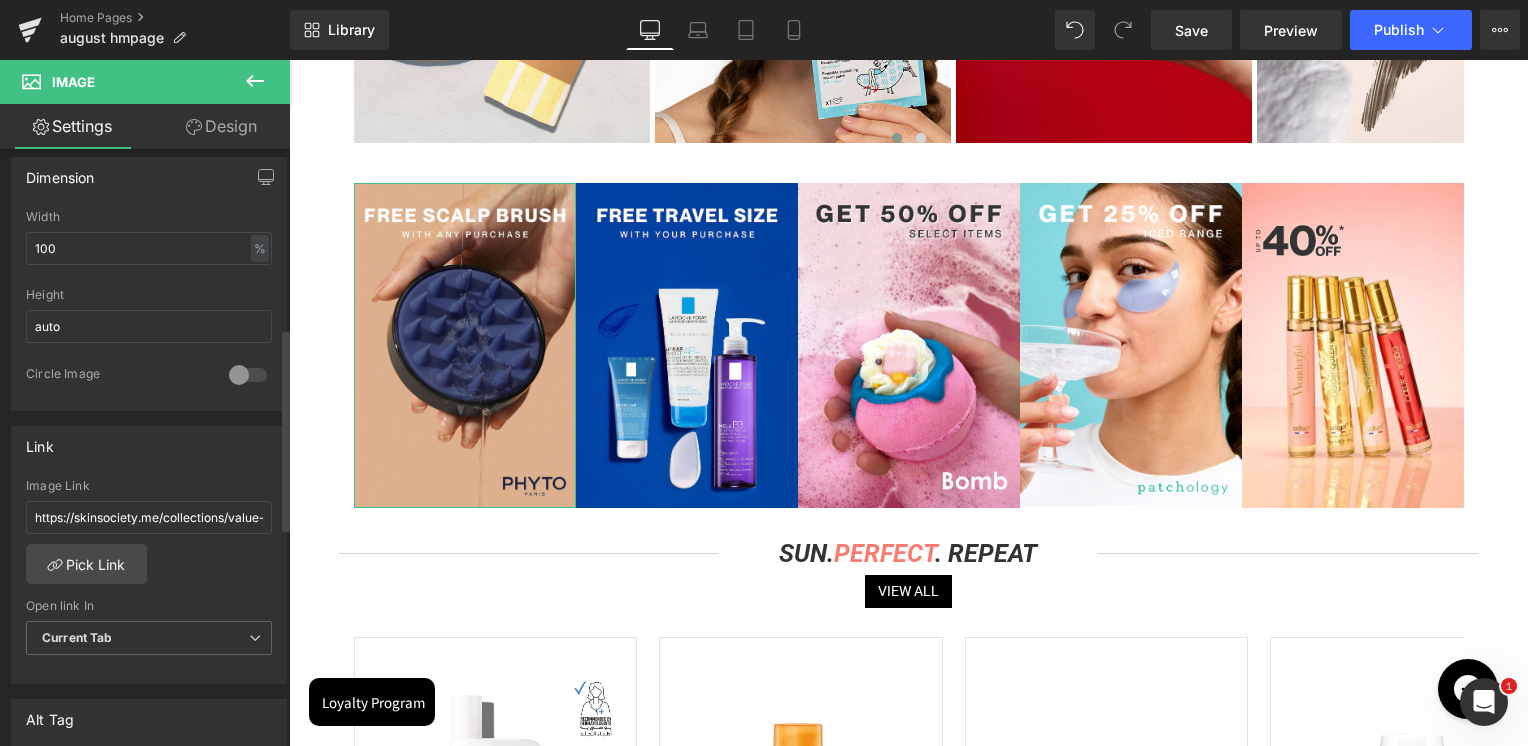 scroll, scrollTop: 700, scrollLeft: 0, axis: vertical 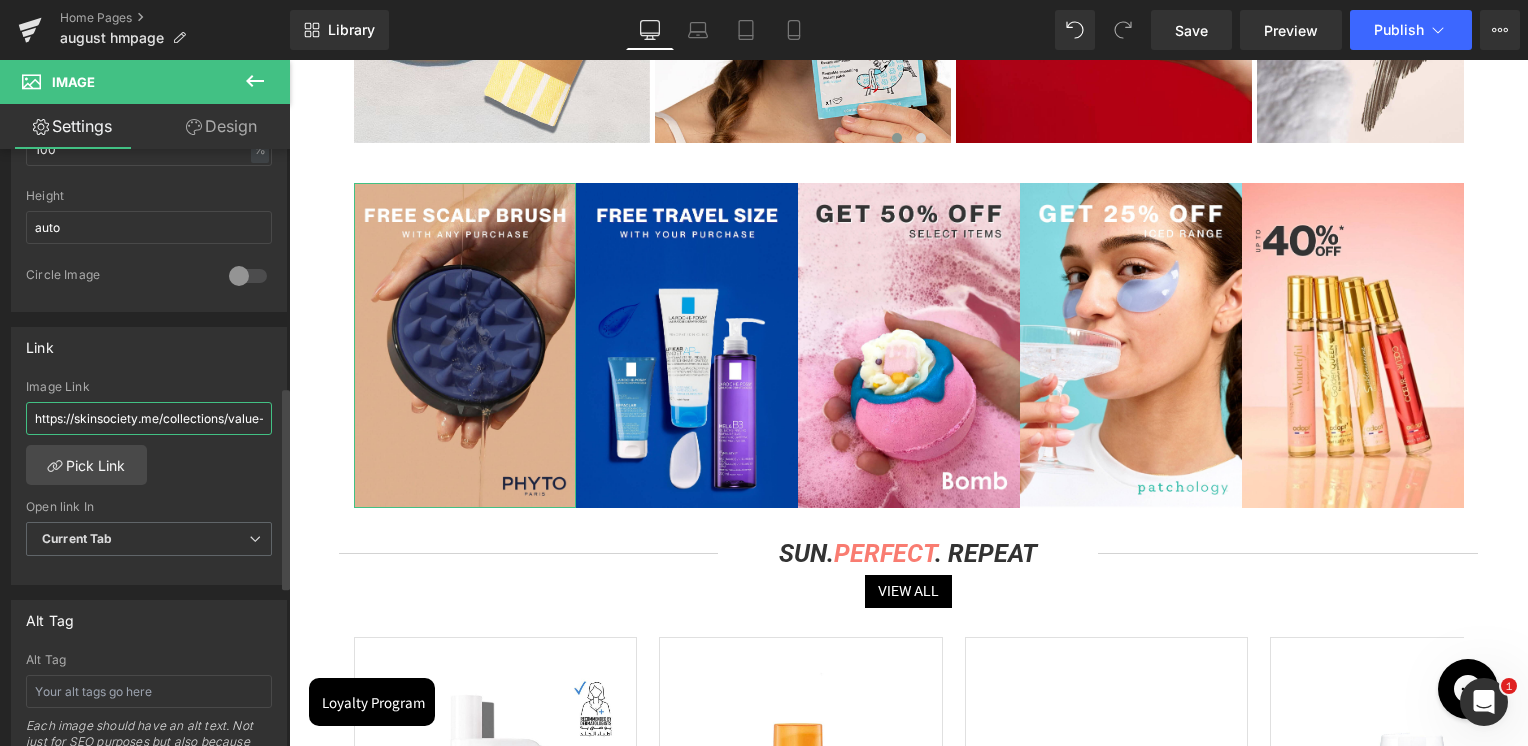 click on "https://skinsociety.me/collections/value-deals?page=1&rb_vendor=La%20Roche-Posay" at bounding box center [149, 418] 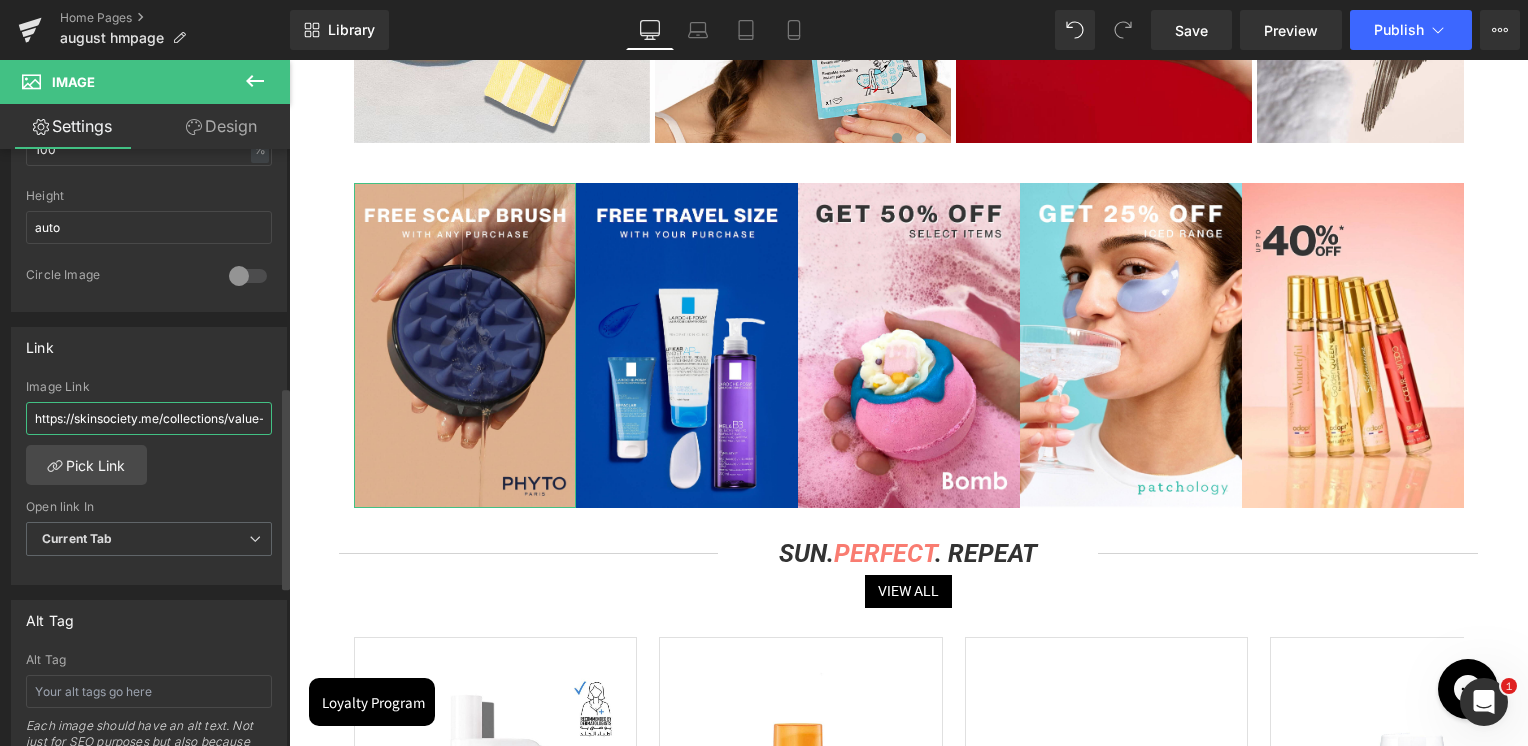 click on "https://skinsociety.me/collections/value-deals?page=1&rb_vendor=La%20Roche-Posay" at bounding box center [149, 418] 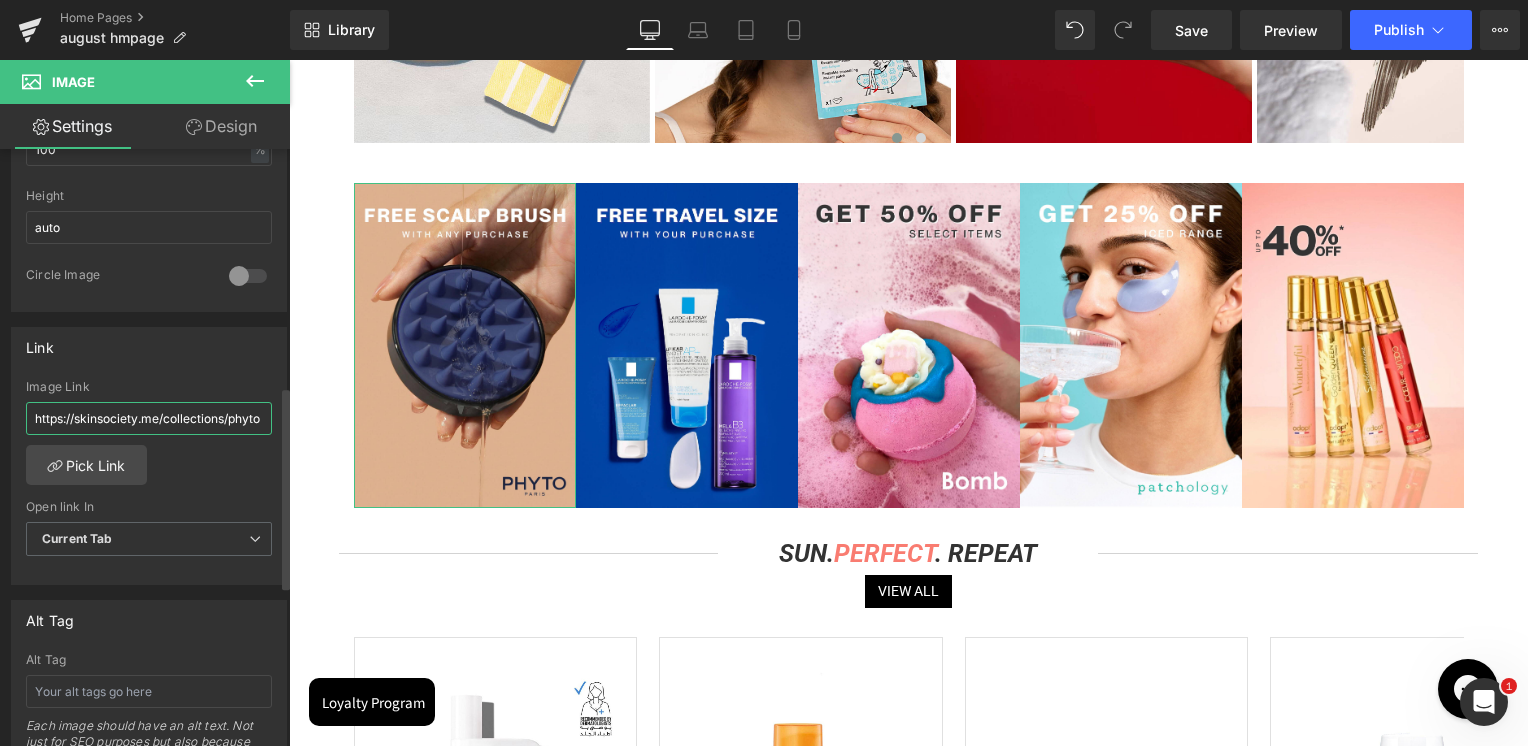 type on "https://skinsociety.me/collections/phyto" 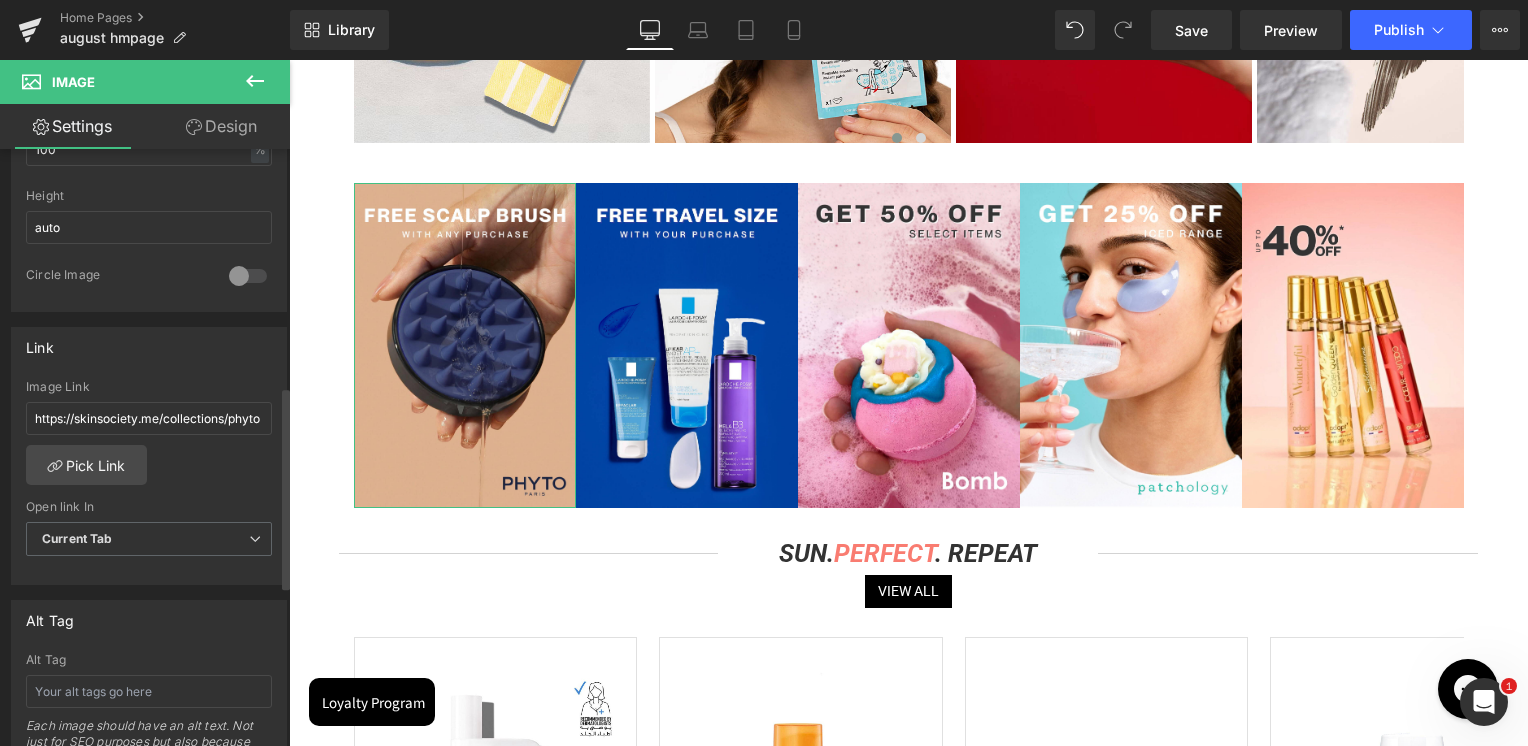click on "Link" at bounding box center [149, 347] 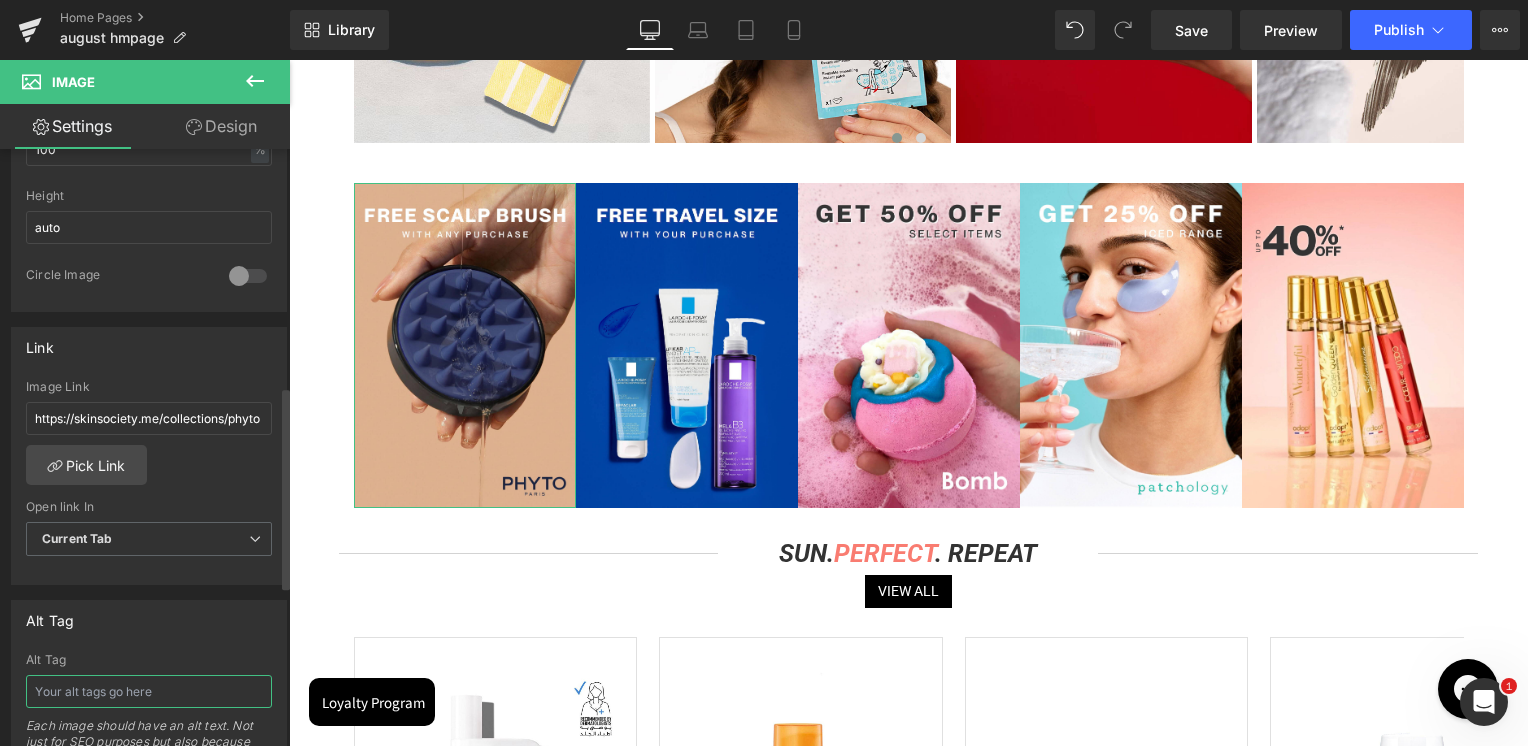 click at bounding box center [149, 691] 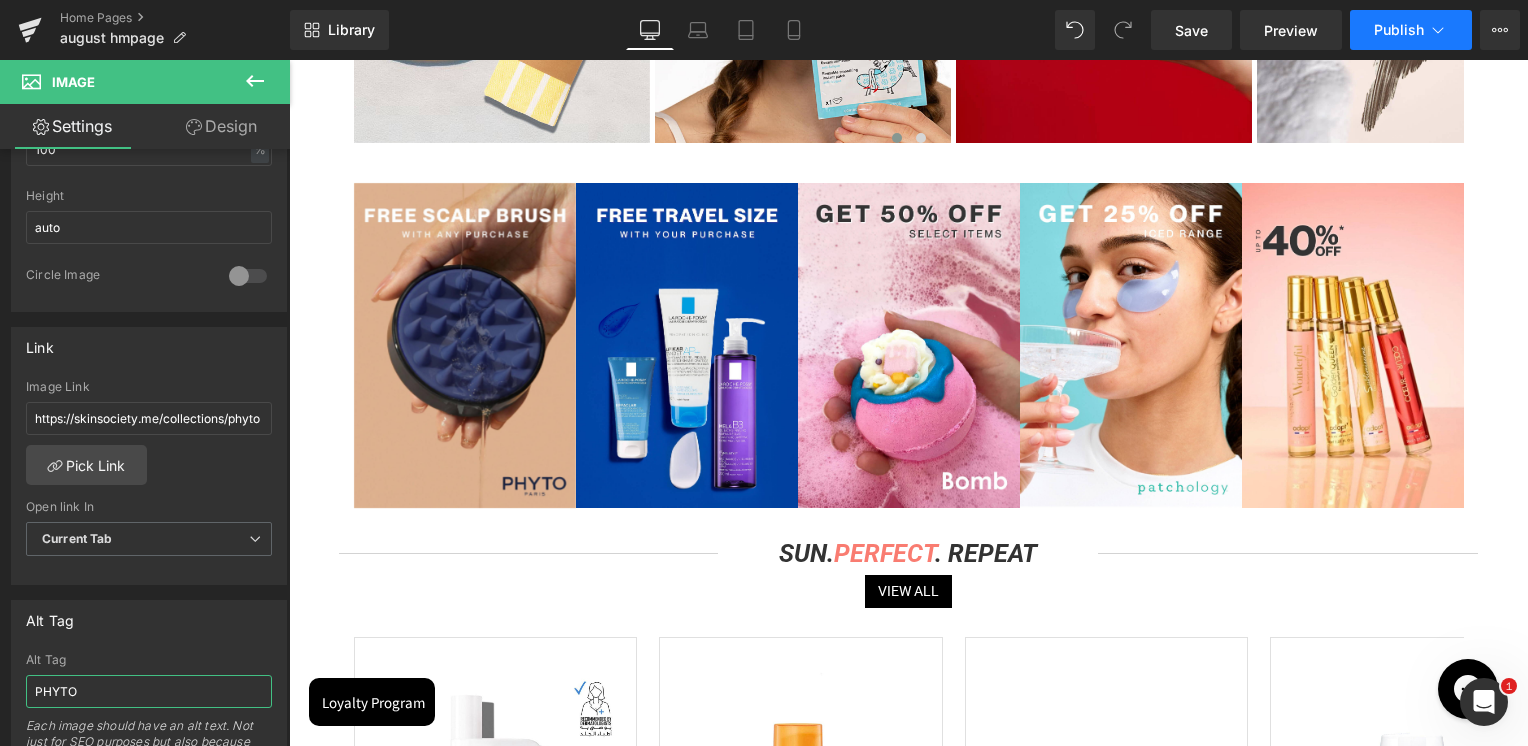type on "PHYTO" 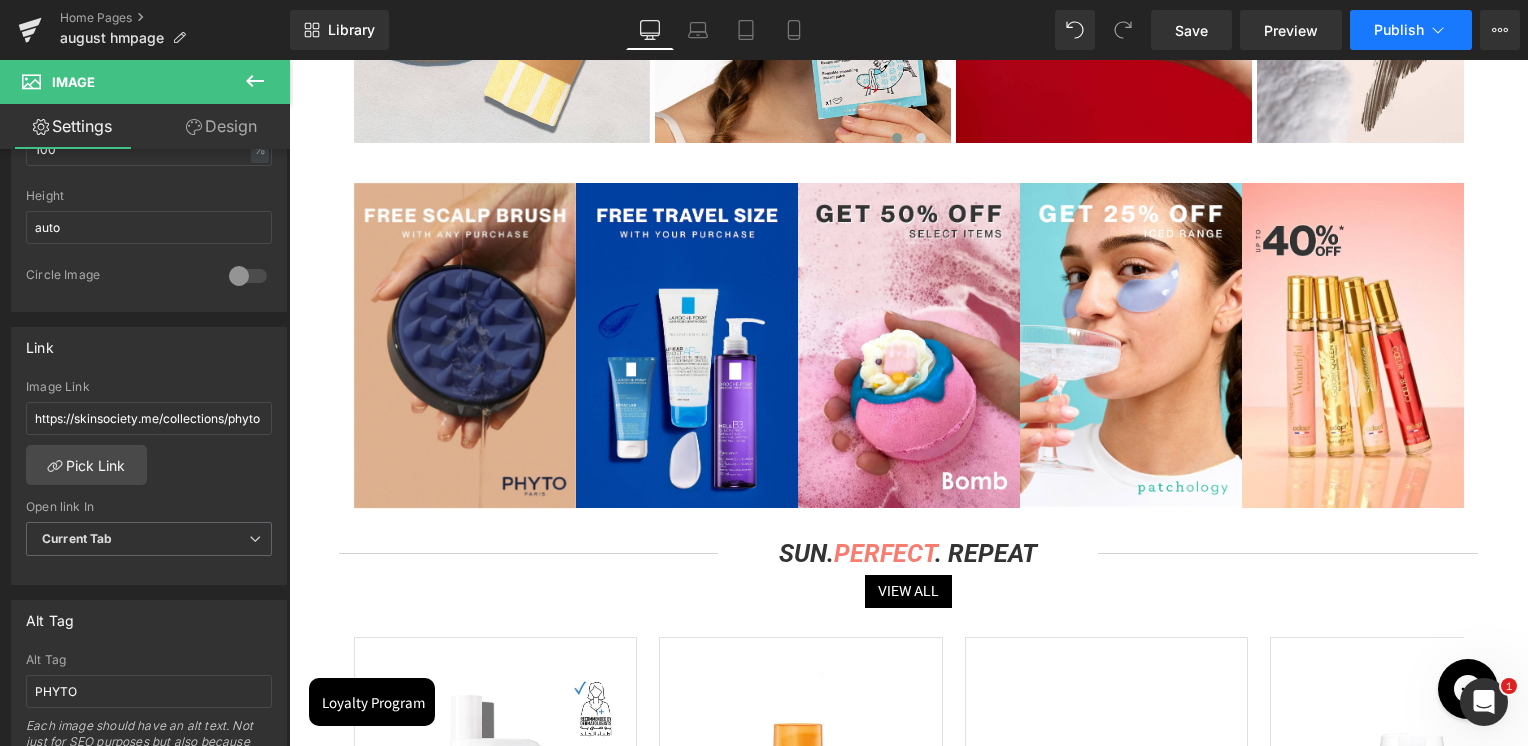 click on "Publish" at bounding box center [1399, 30] 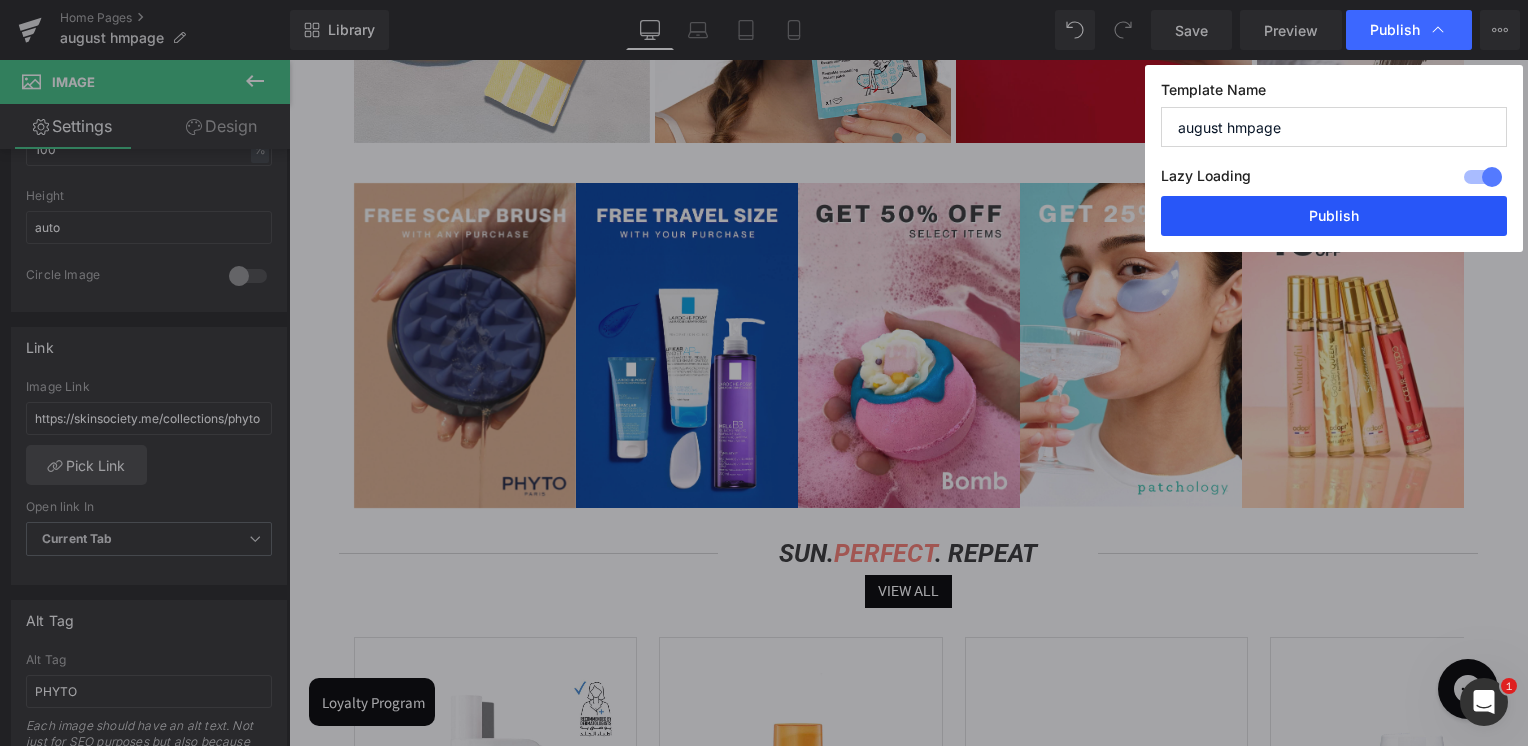 click on "Publish" at bounding box center (1334, 216) 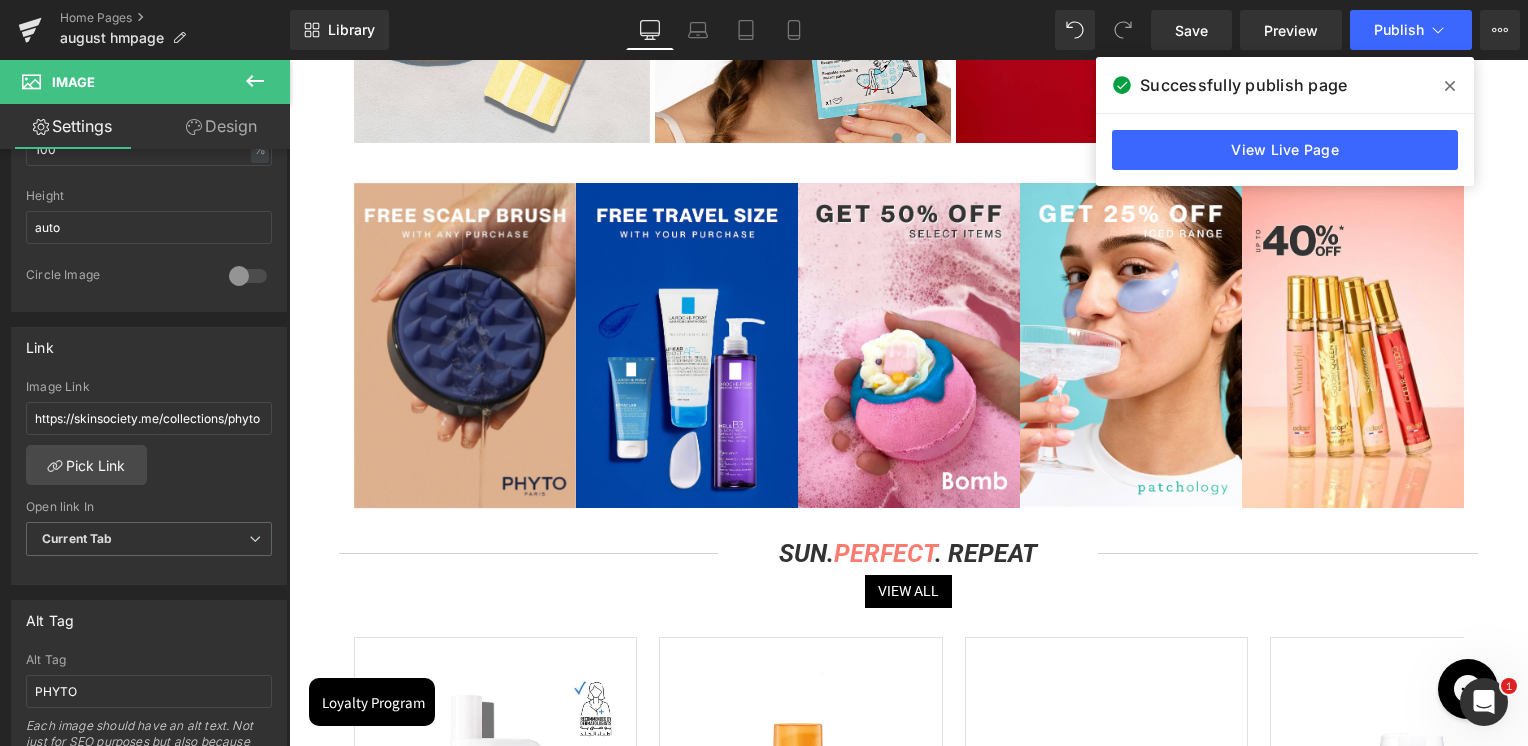 scroll, scrollTop: 0, scrollLeft: 0, axis: both 